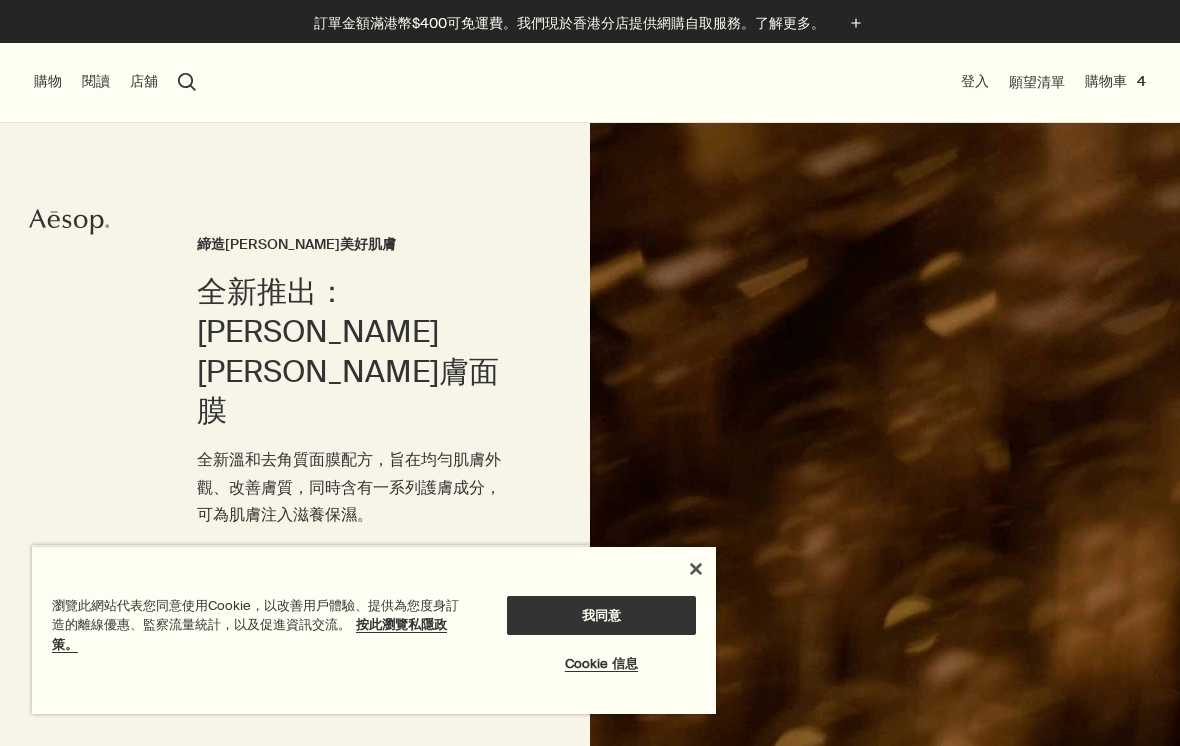 scroll, scrollTop: 0, scrollLeft: 0, axis: both 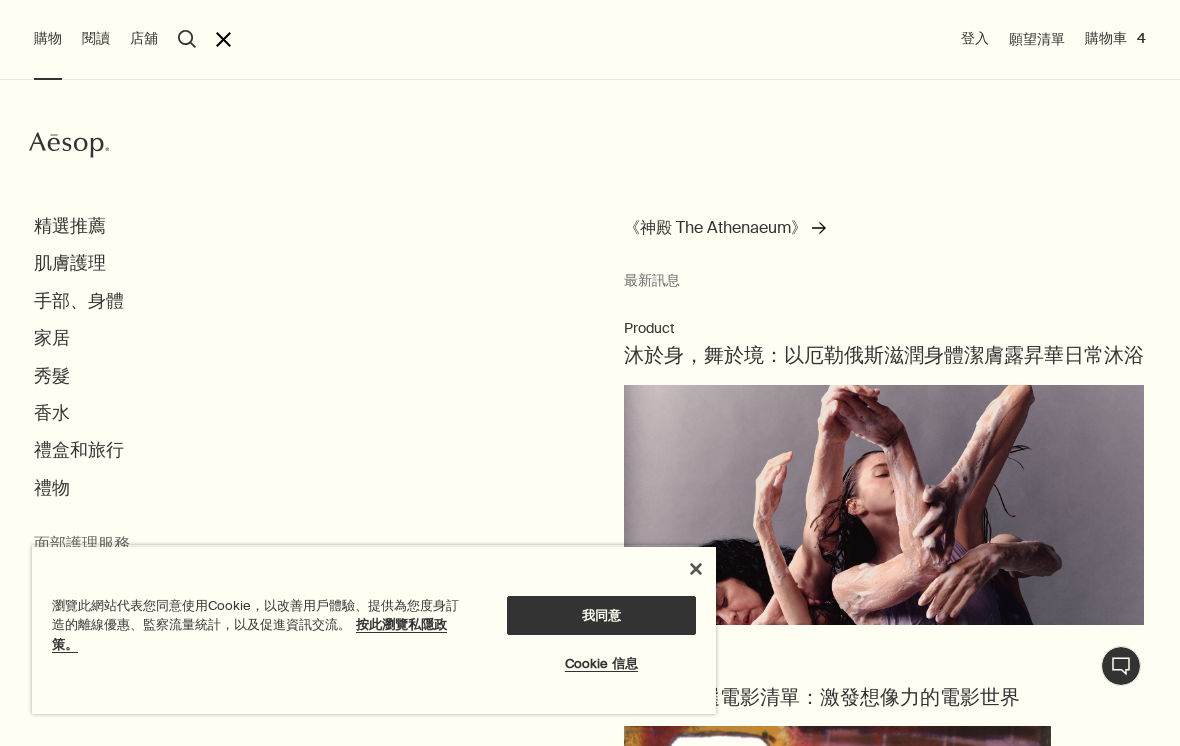 click on "肌膚護理" at bounding box center (70, 263) 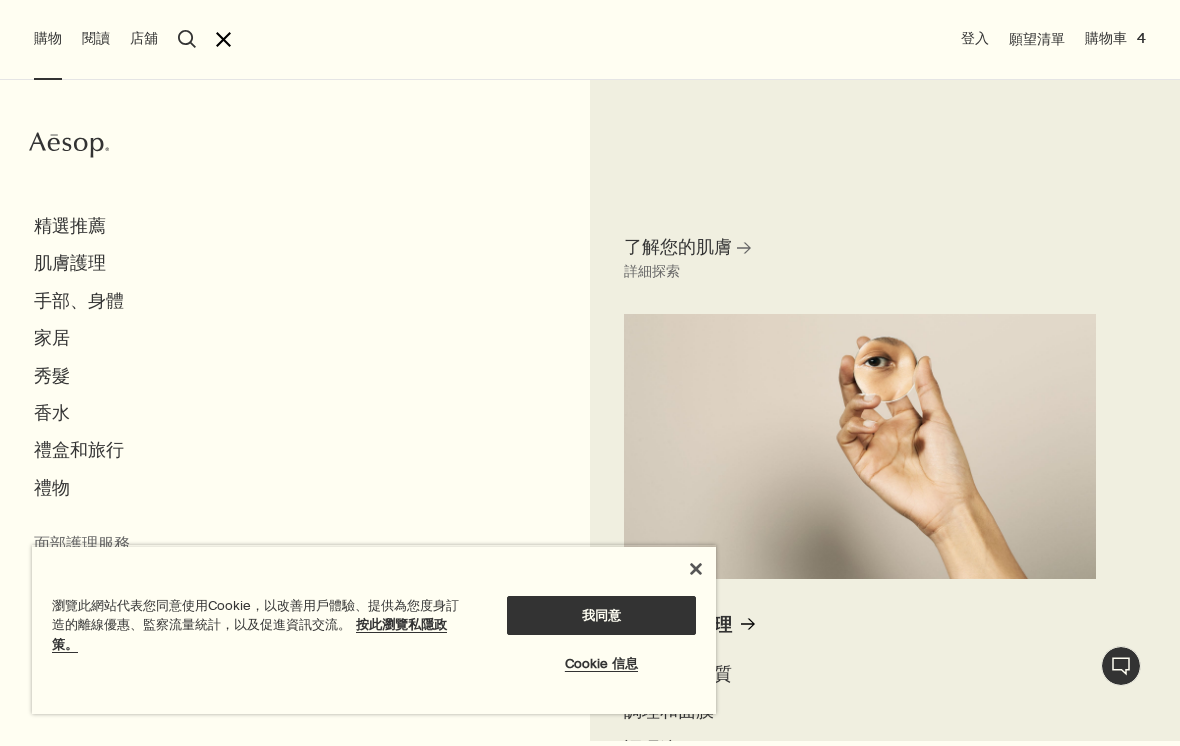 click on "我同意" at bounding box center [602, 615] 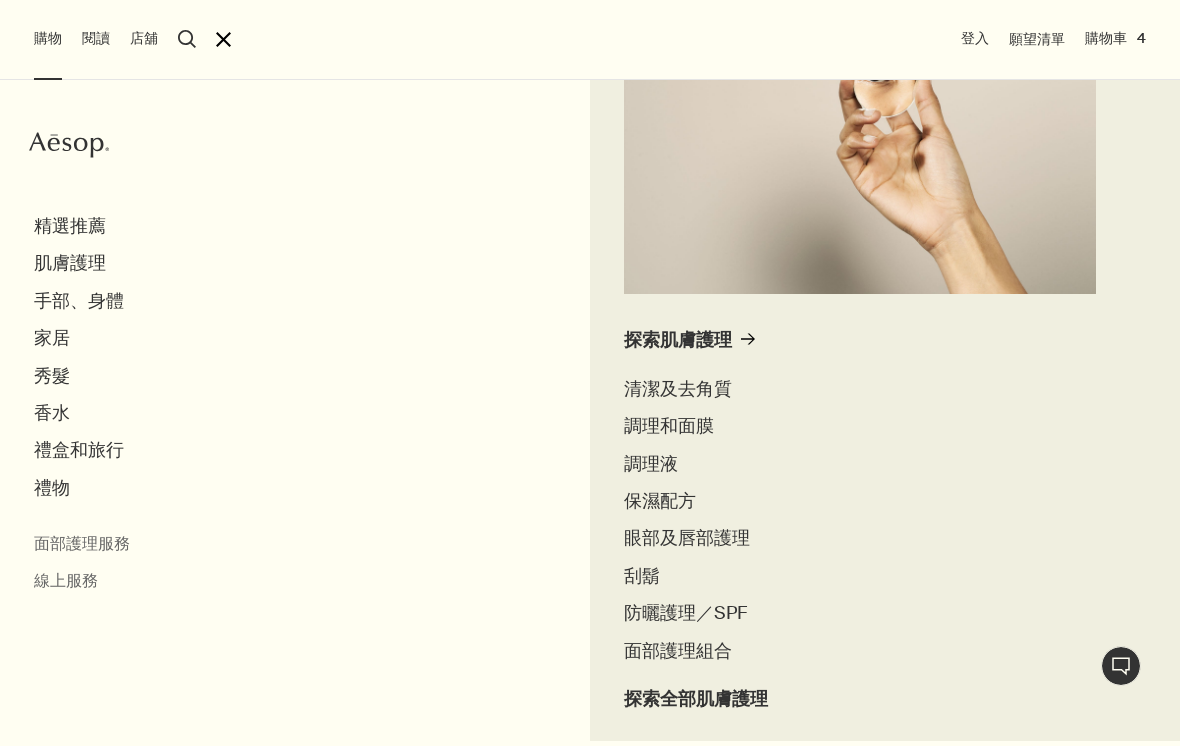 scroll, scrollTop: 317, scrollLeft: 0, axis: vertical 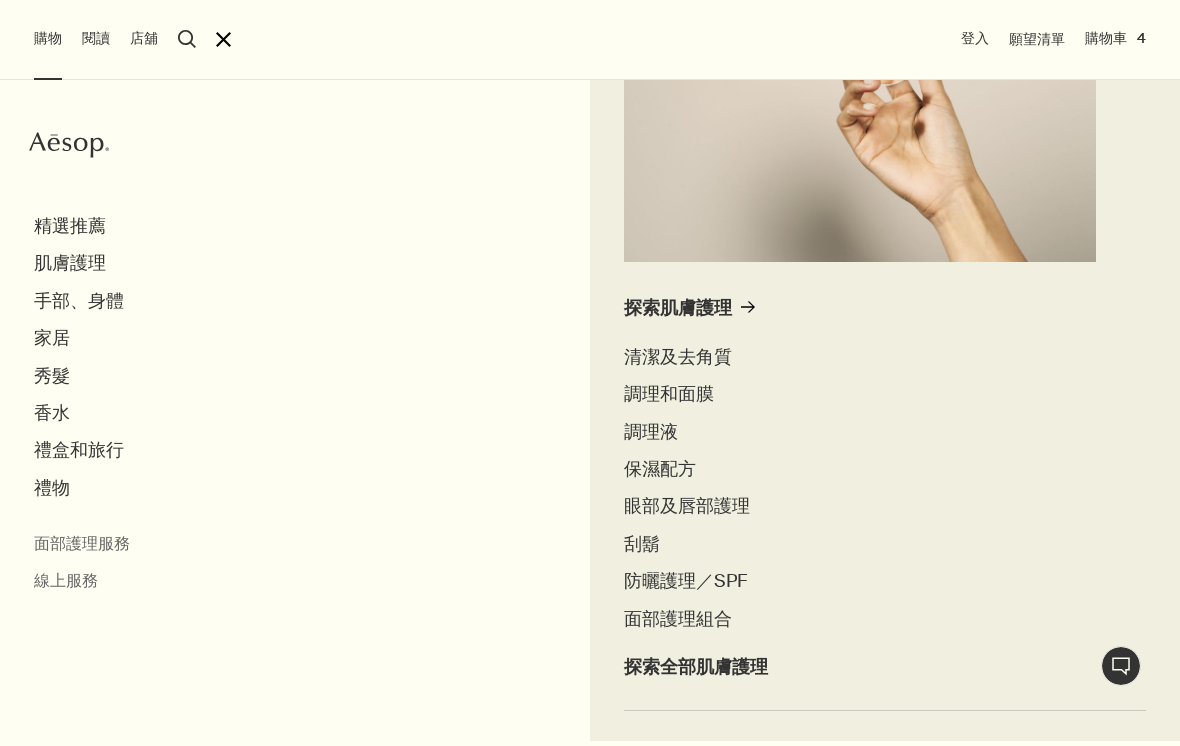click on "調理液" at bounding box center [651, 432] 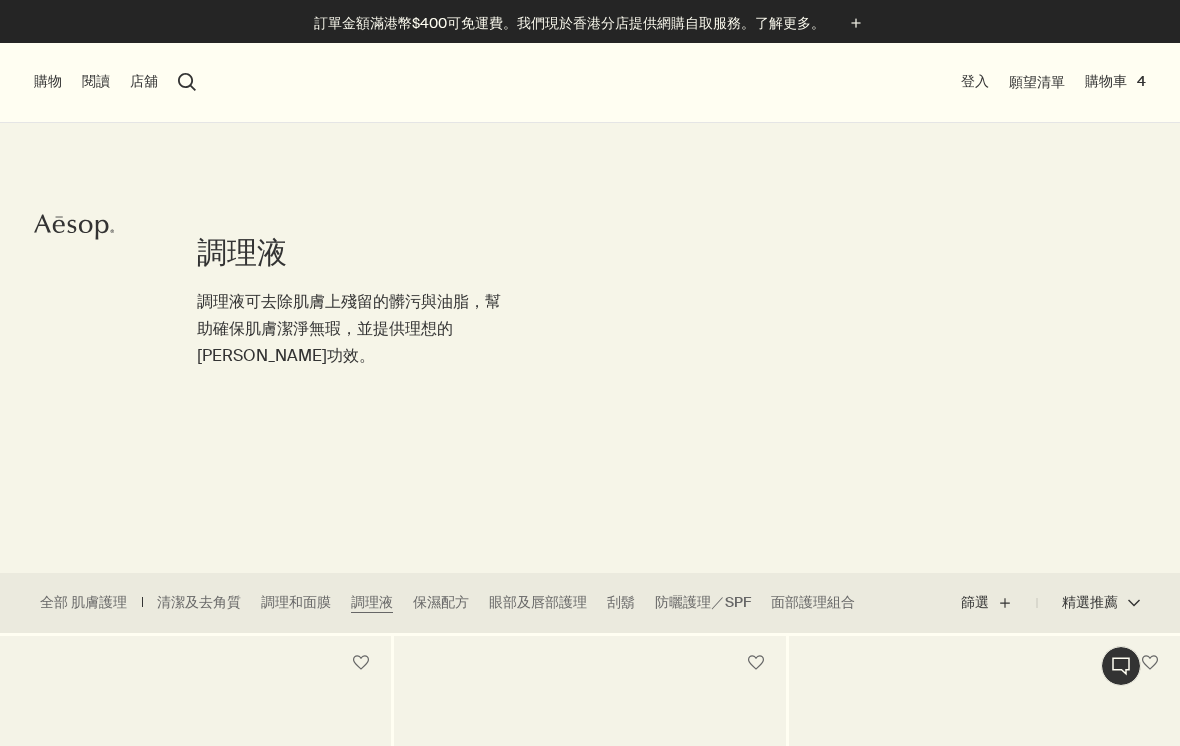 scroll, scrollTop: 0, scrollLeft: 0, axis: both 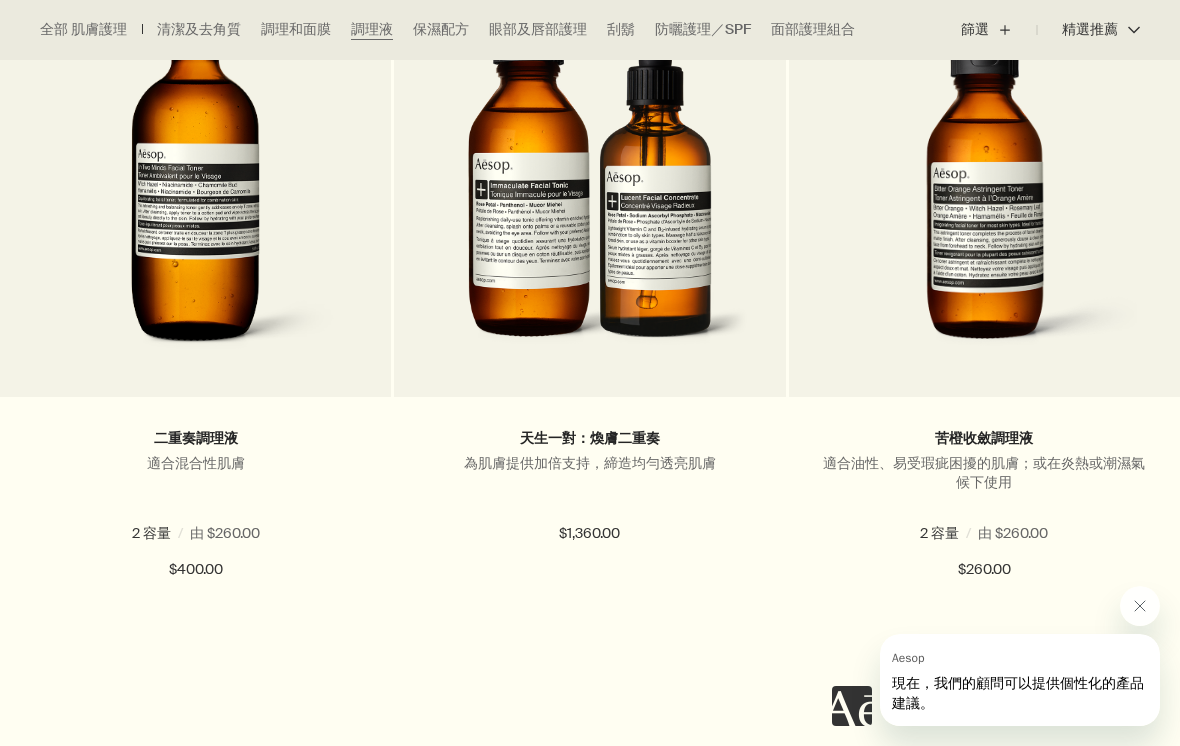 click on "加入購物車 添加至購物車" at bounding box center (195, 642) 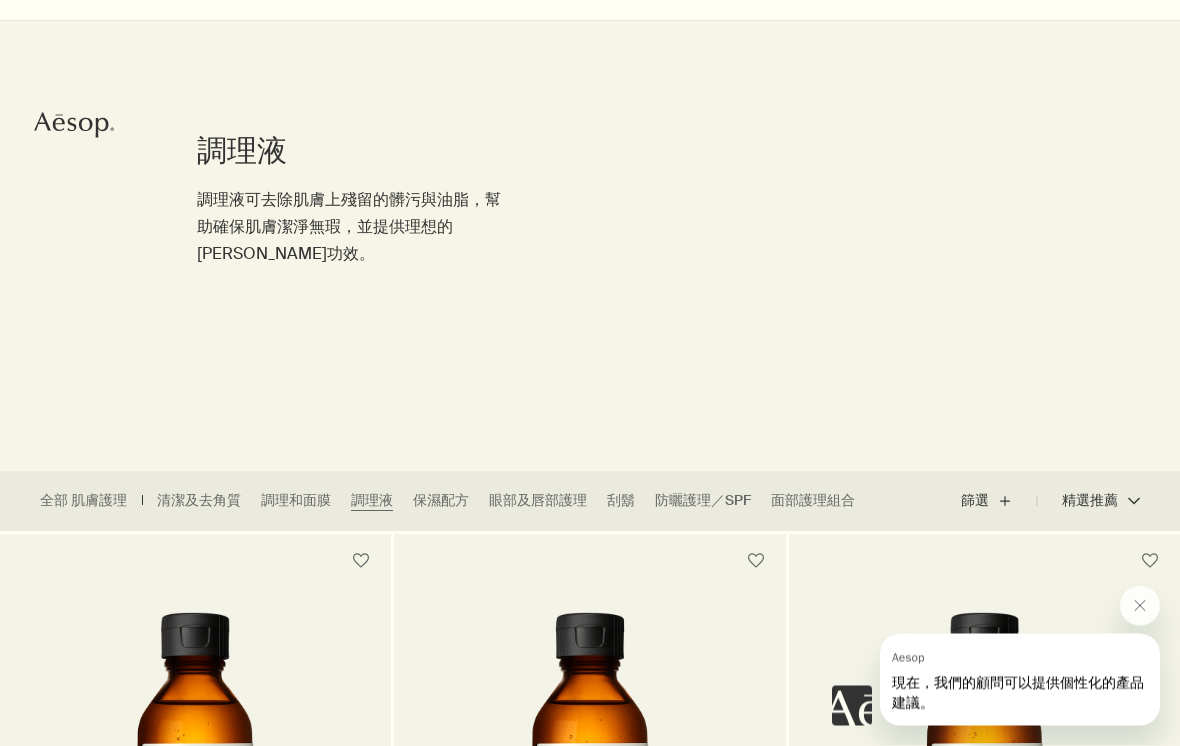 scroll, scrollTop: 0, scrollLeft: 0, axis: both 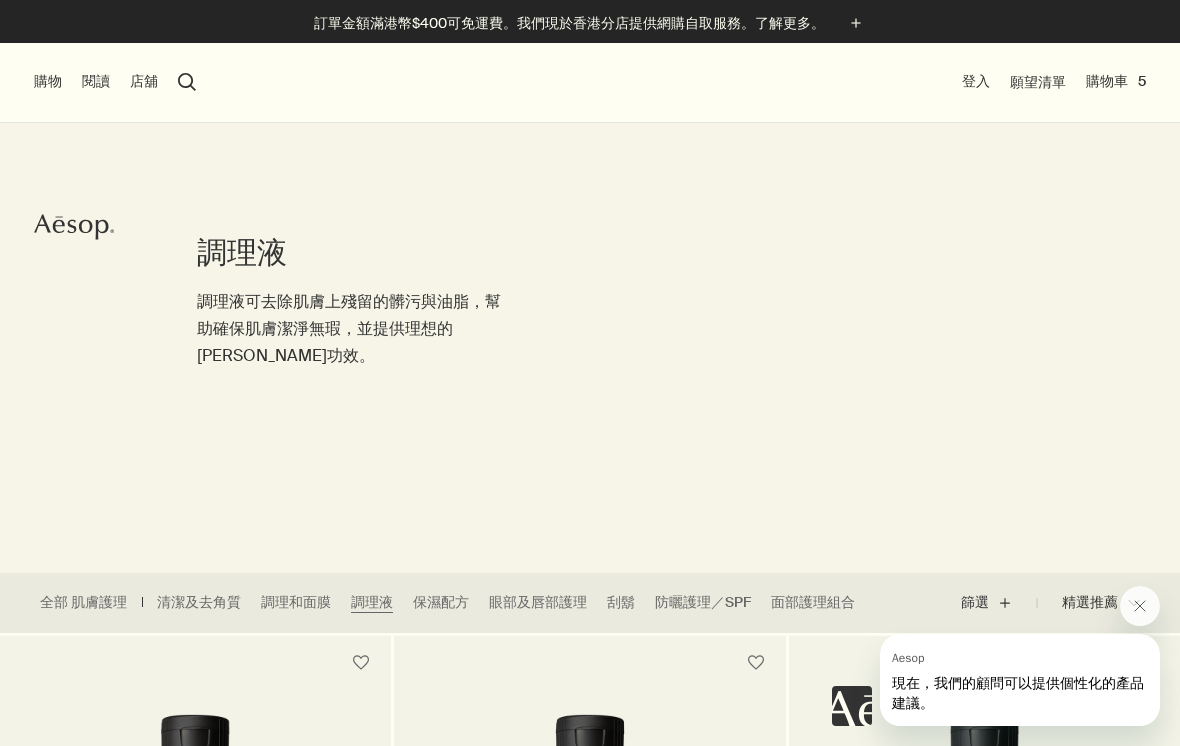 click on "保濕配方" at bounding box center [441, 603] 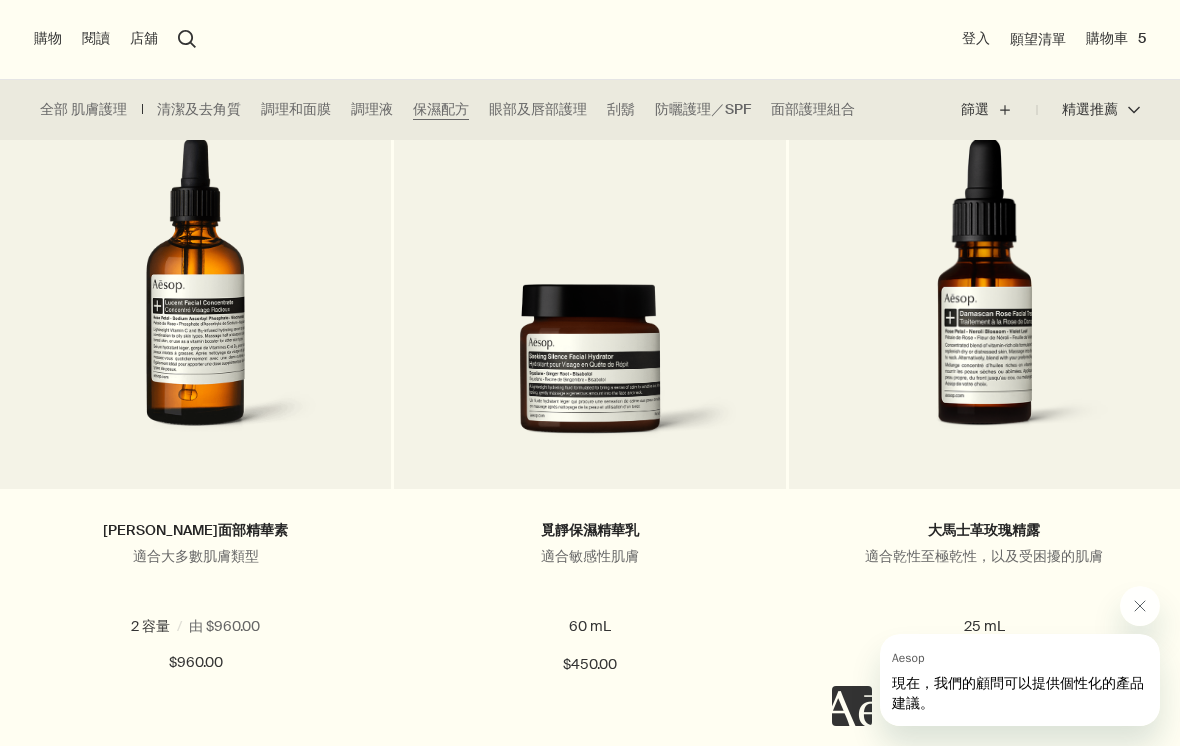 scroll, scrollTop: 591, scrollLeft: 0, axis: vertical 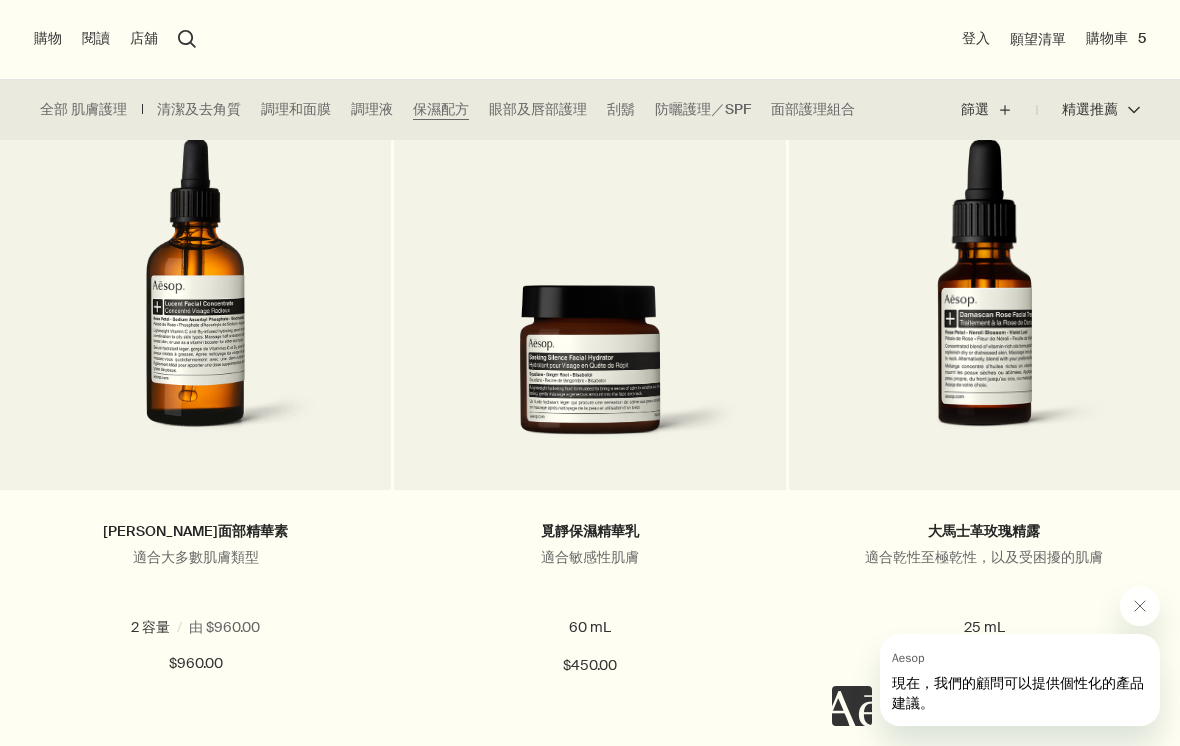 click at bounding box center [589, 373] 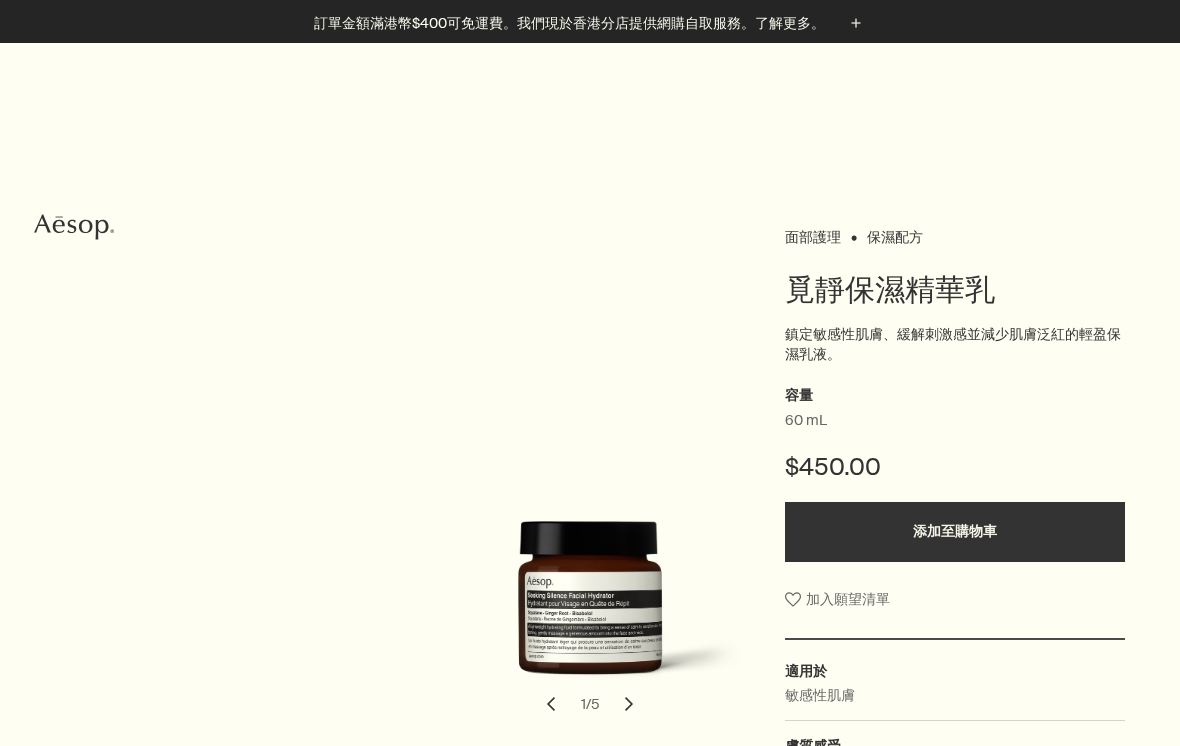 scroll, scrollTop: 308, scrollLeft: 0, axis: vertical 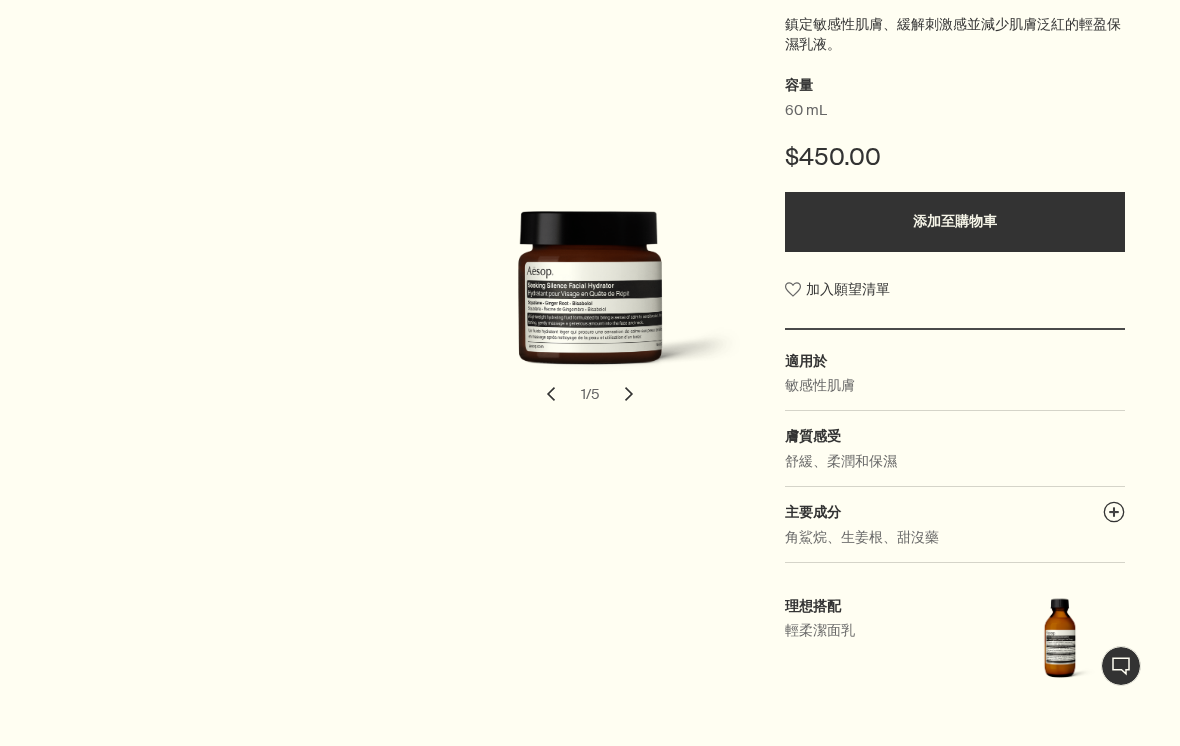click on "chevron" at bounding box center (629, 394) 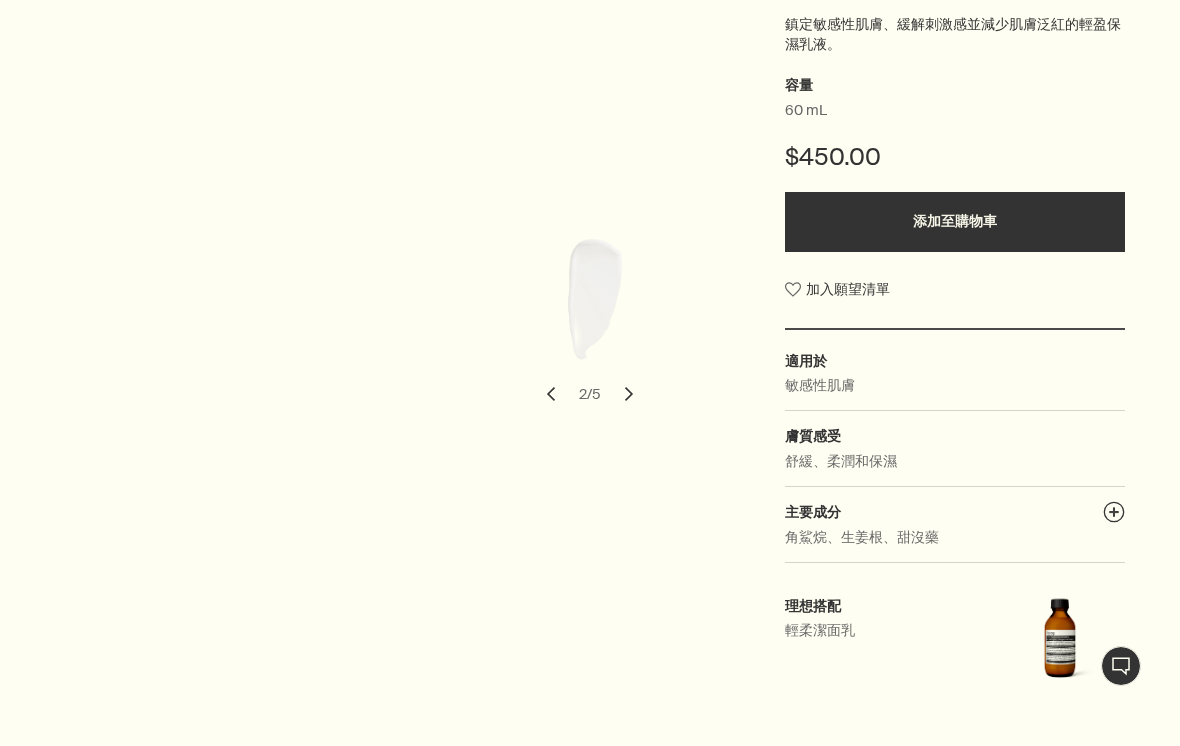 click on "chevron" at bounding box center (629, 394) 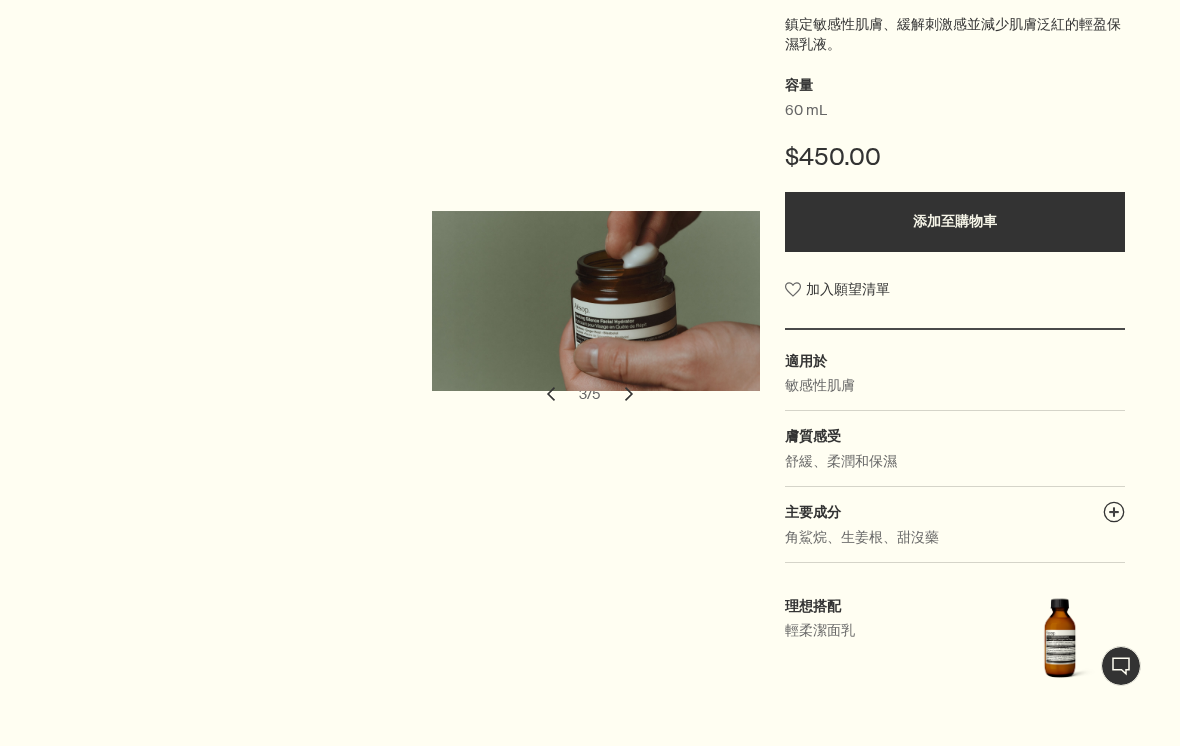 click on "chevron" at bounding box center (629, 394) 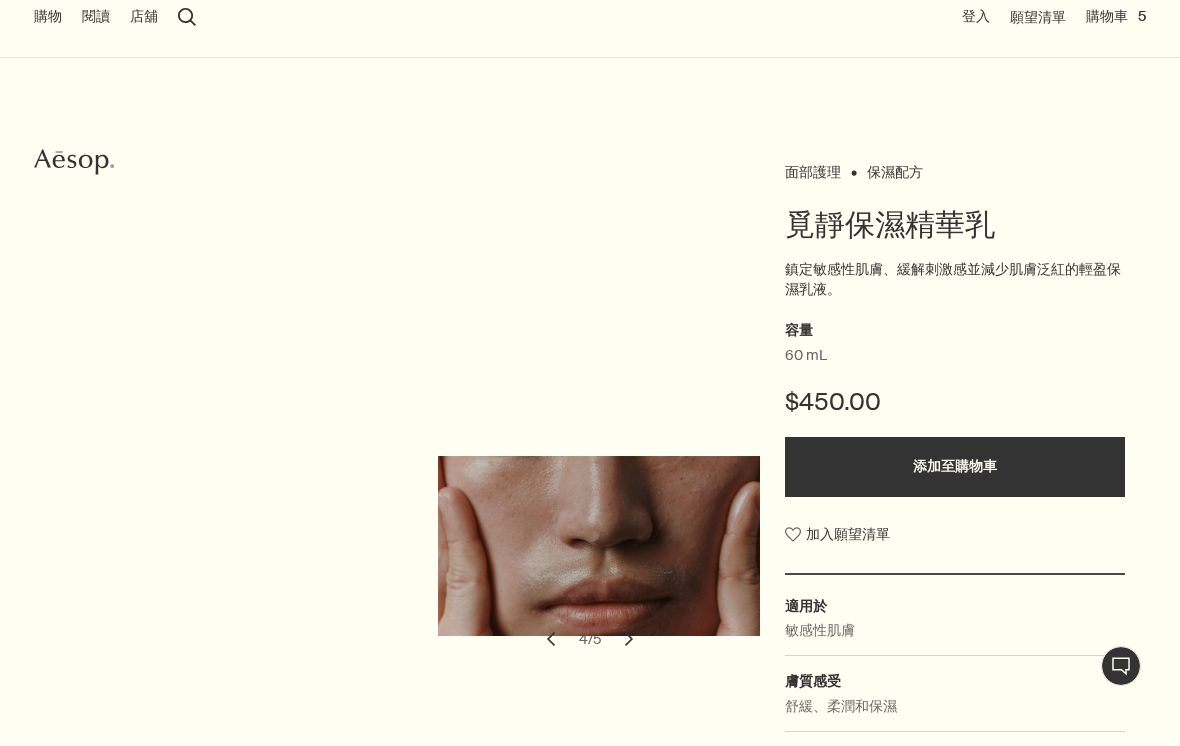 scroll, scrollTop: 0, scrollLeft: 0, axis: both 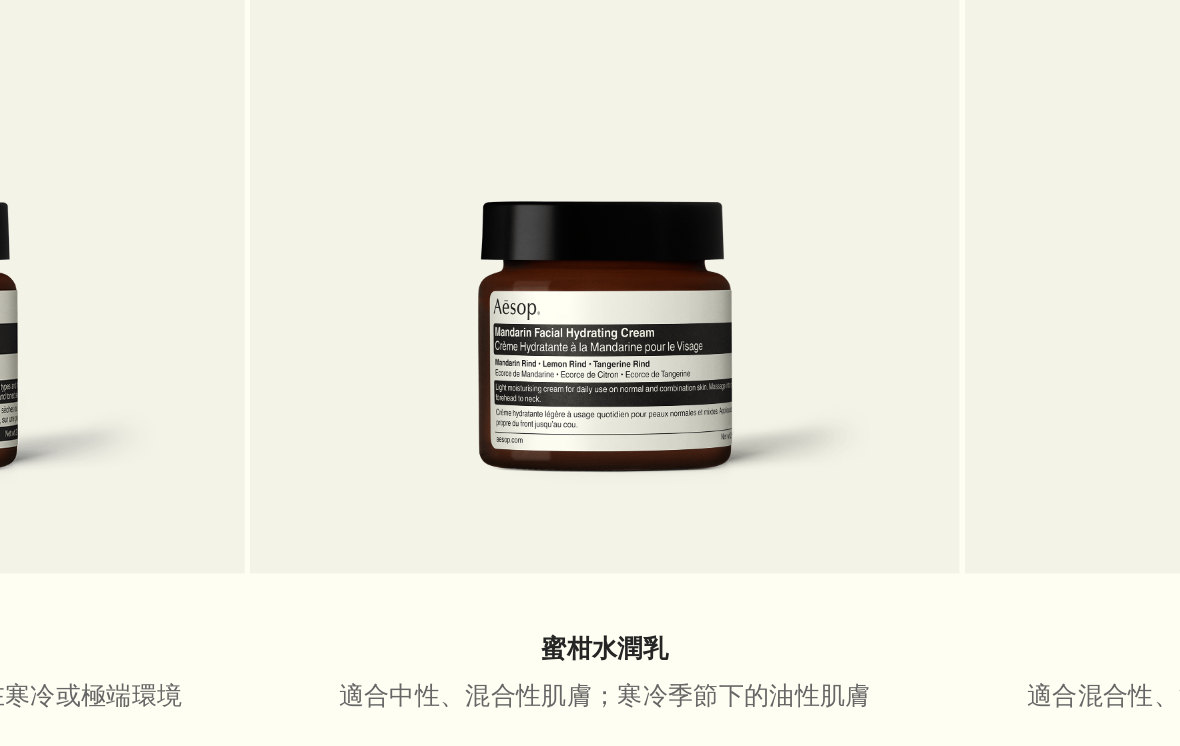 click at bounding box center [589, 388] 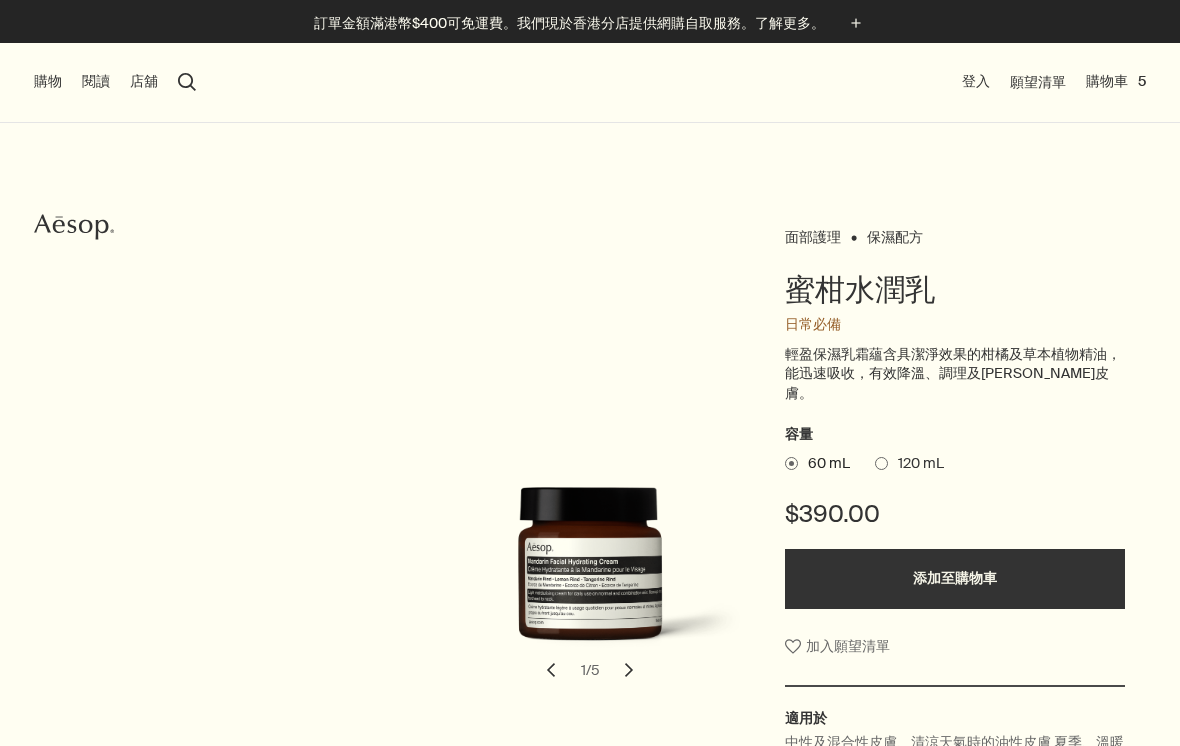 scroll, scrollTop: 0, scrollLeft: 0, axis: both 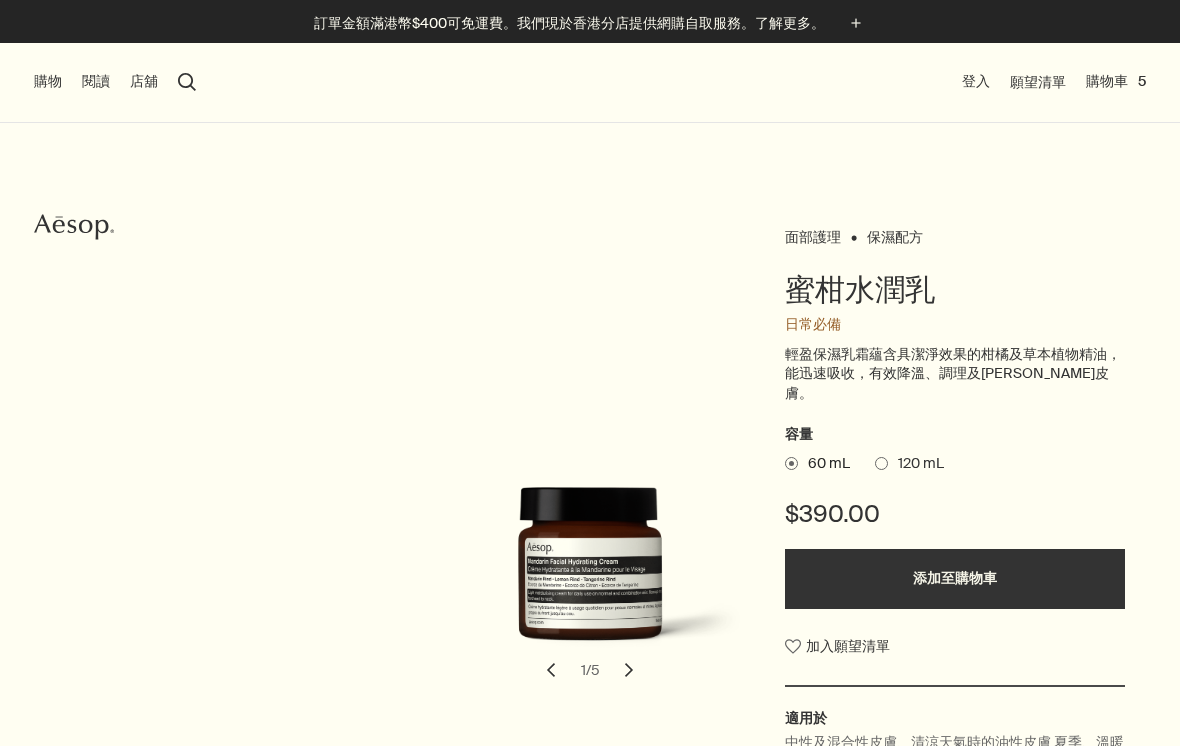 click on "添加至購物車" at bounding box center (955, 579) 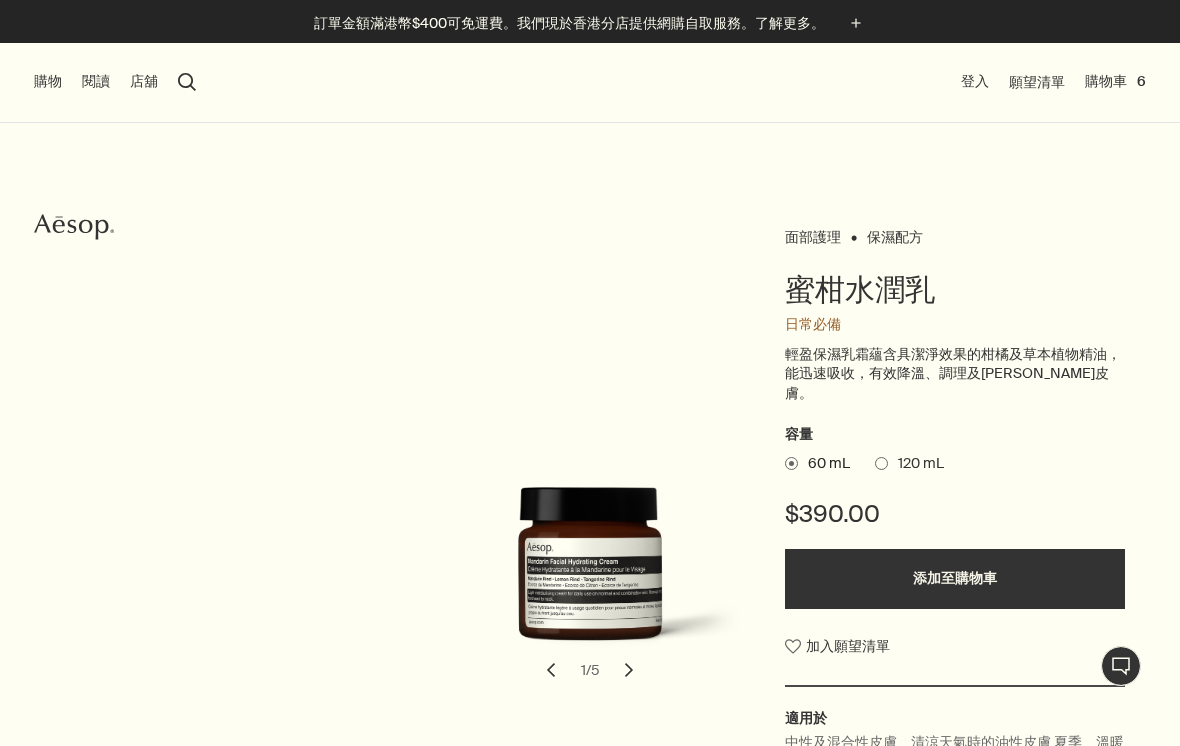 click on "chevron" at bounding box center [629, 670] 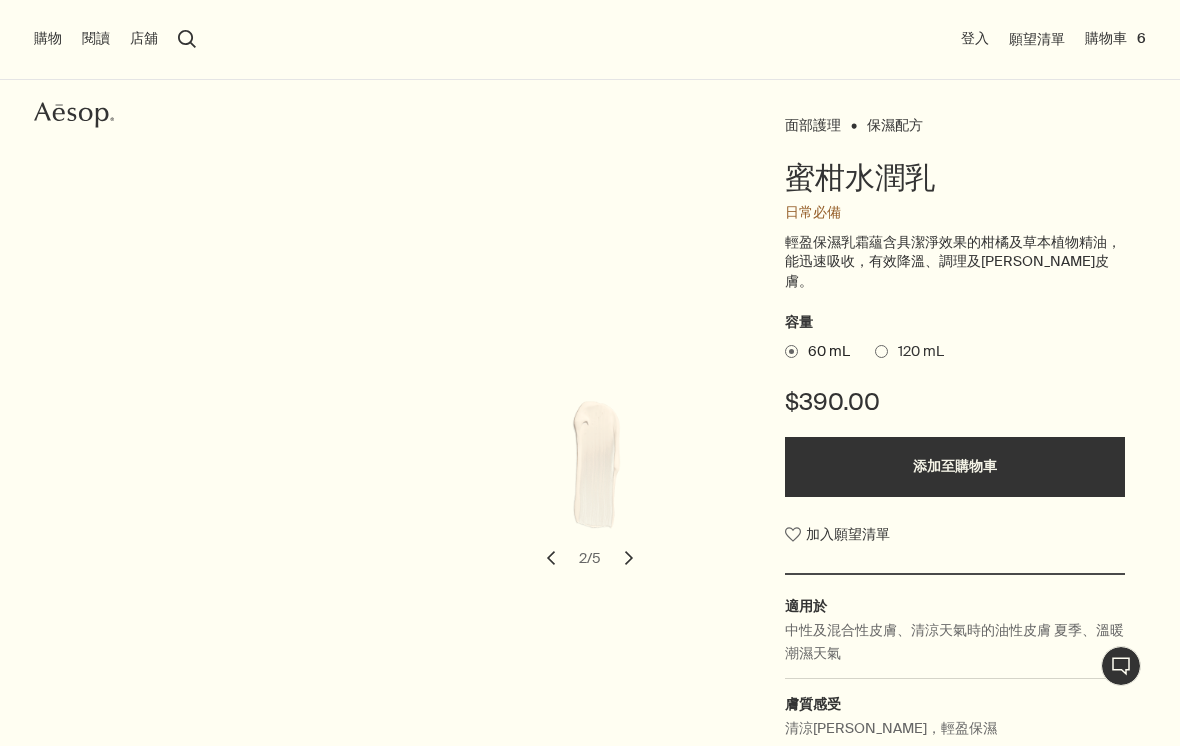 scroll, scrollTop: 0, scrollLeft: 0, axis: both 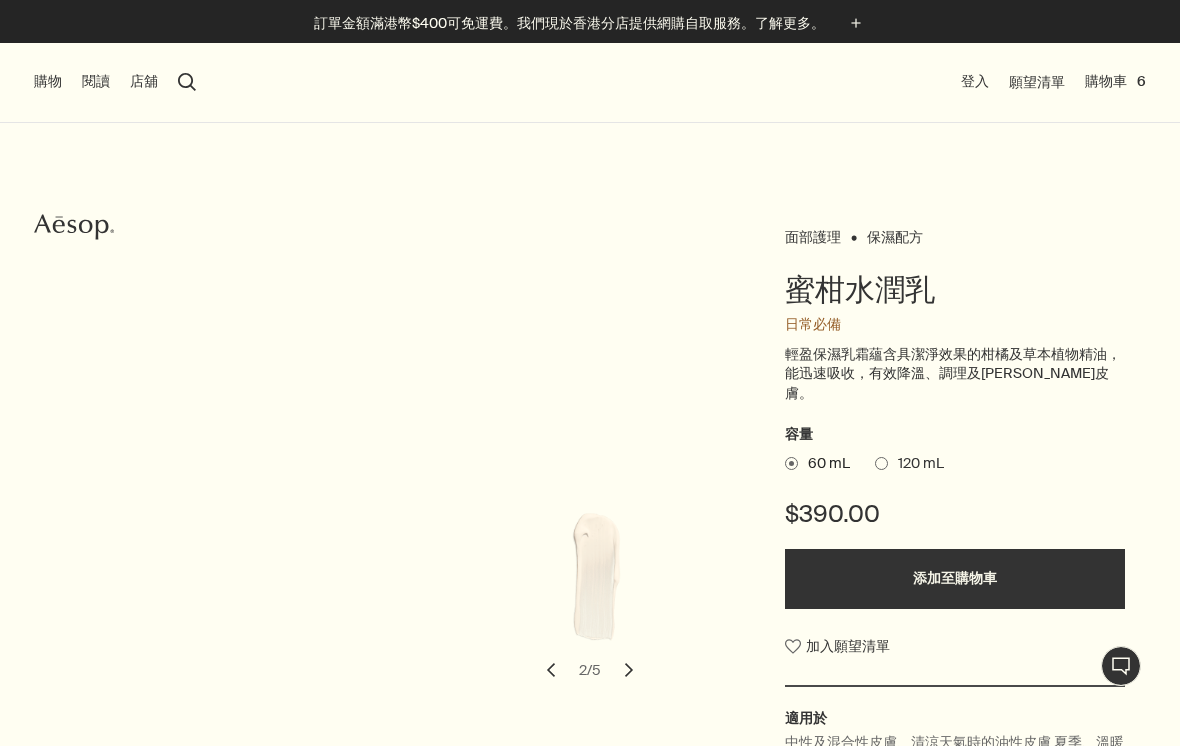 click on "登入" at bounding box center (975, 82) 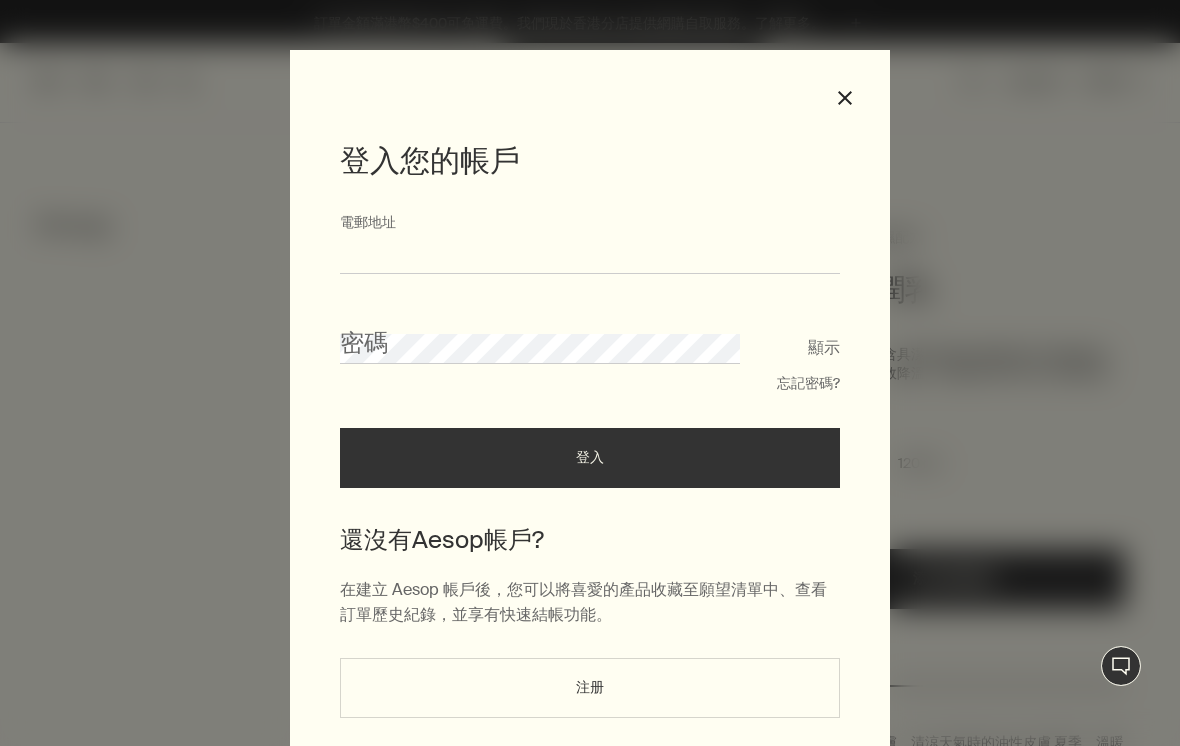 click on "電郵地址" at bounding box center [590, 255] 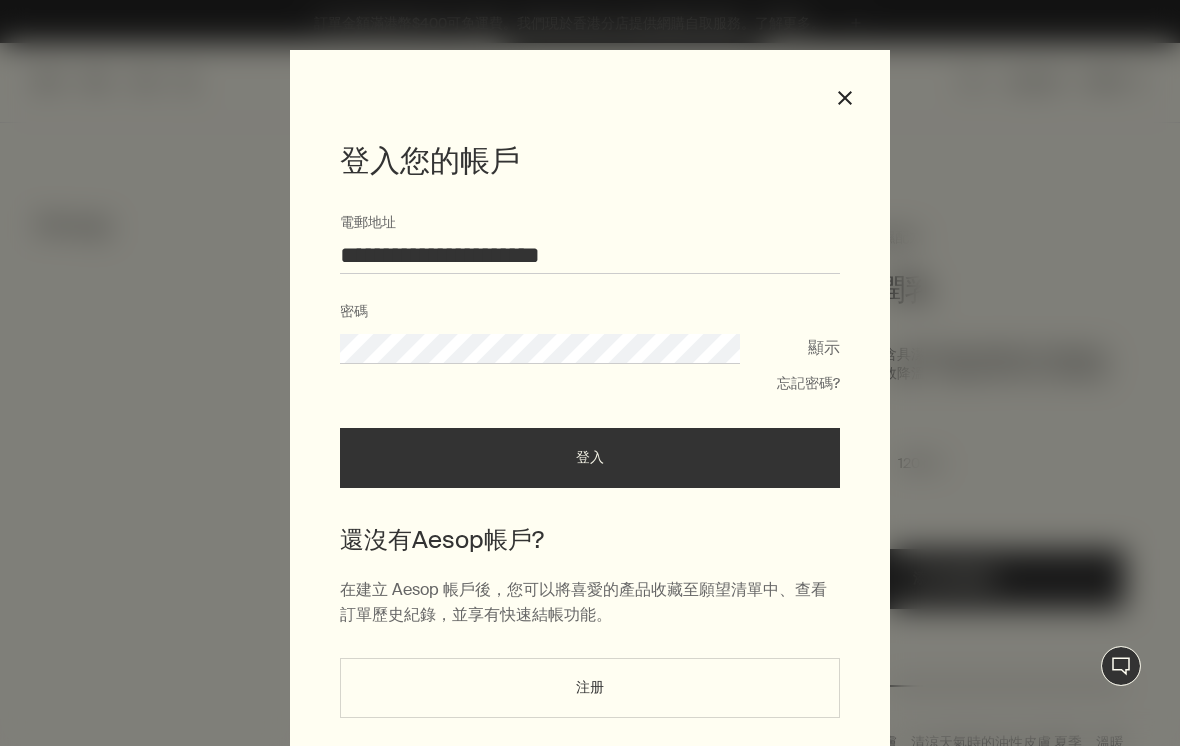 click on "登入" at bounding box center [590, 458] 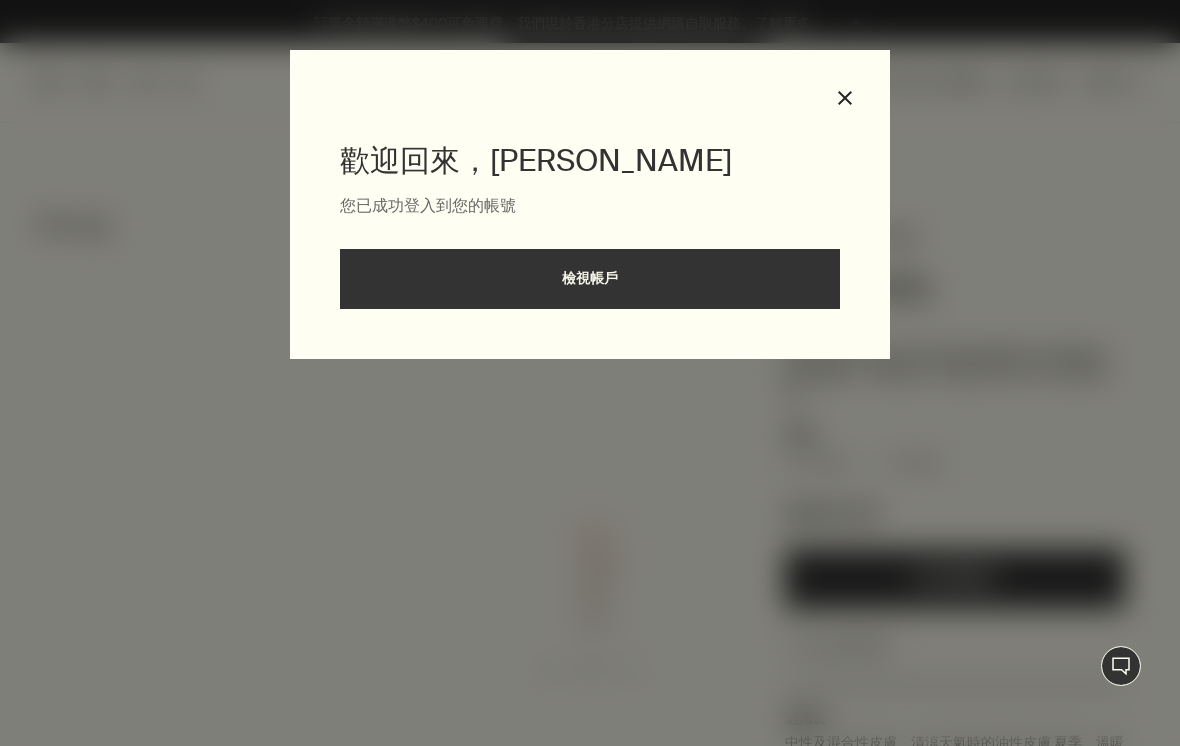 click on "檢視帳戶" at bounding box center [590, 279] 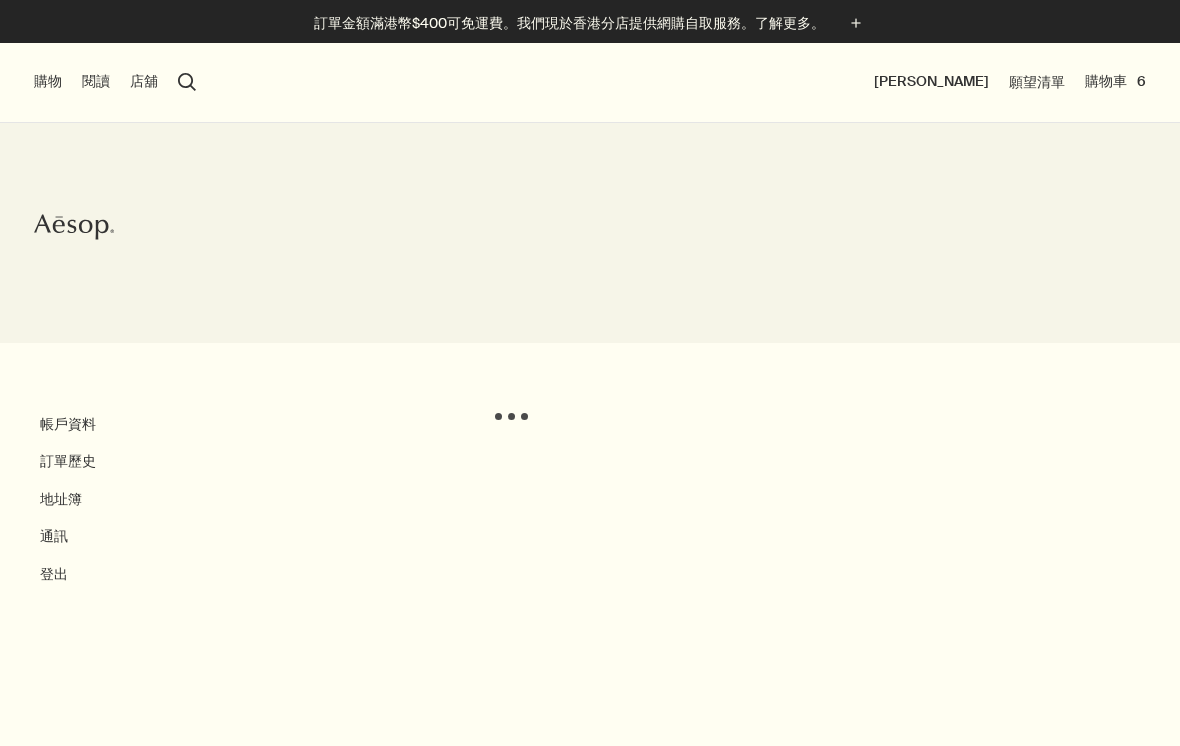 scroll, scrollTop: 0, scrollLeft: 0, axis: both 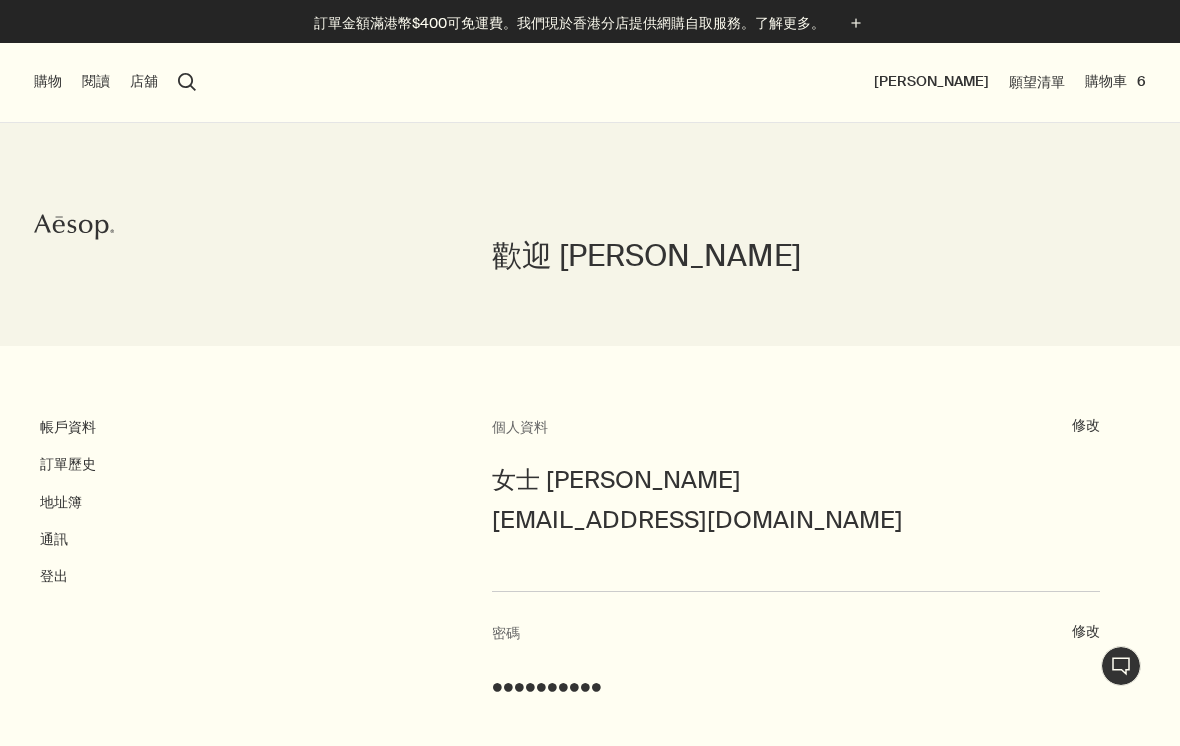 click on "購物" at bounding box center [48, 82] 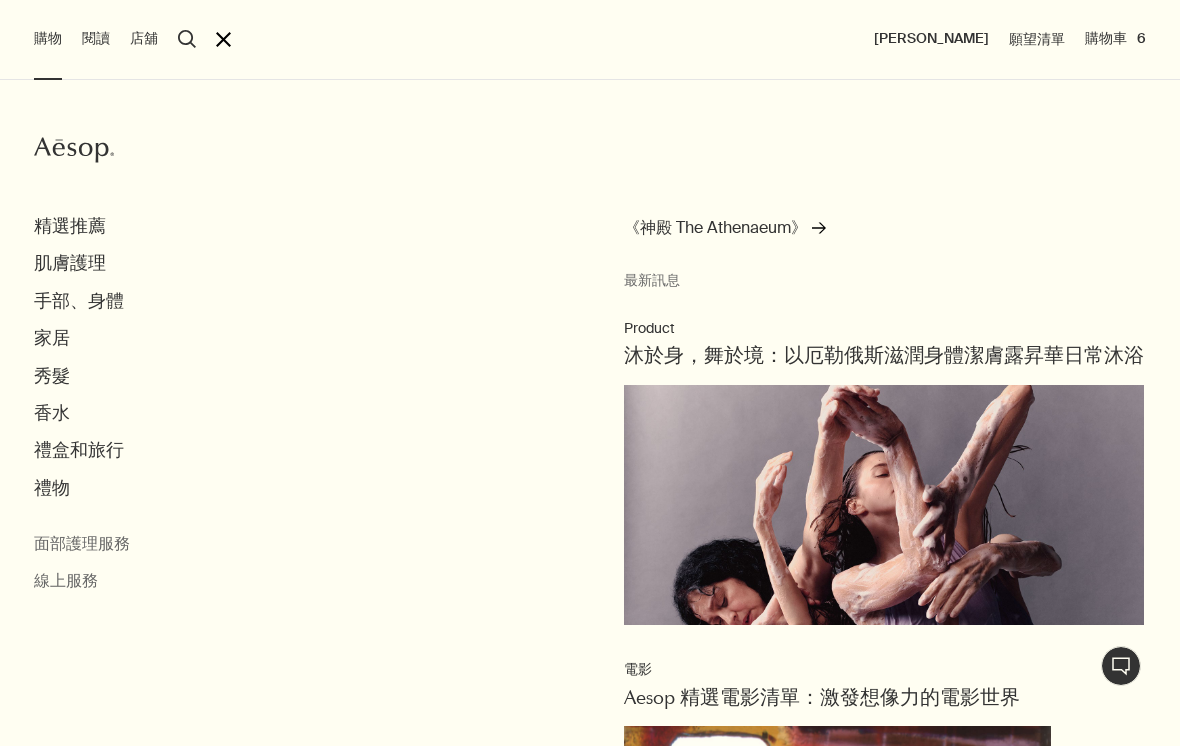 click on "肌膚護理" at bounding box center (70, 263) 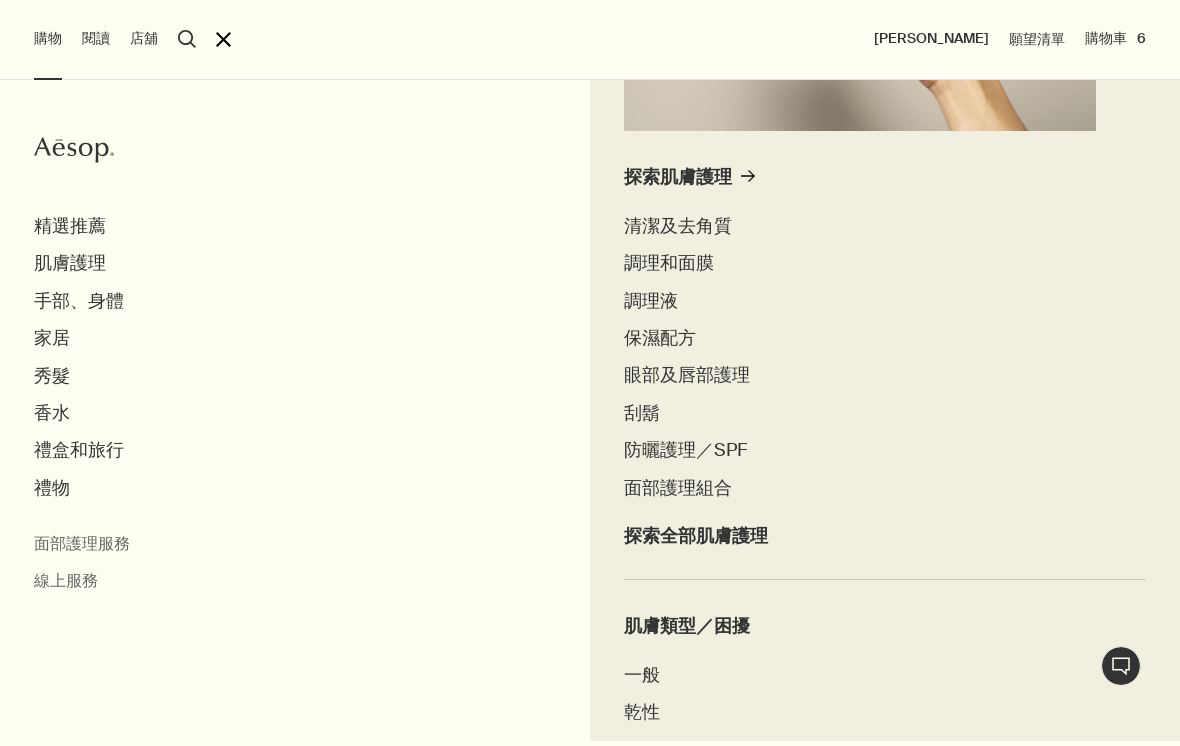 scroll, scrollTop: 447, scrollLeft: 0, axis: vertical 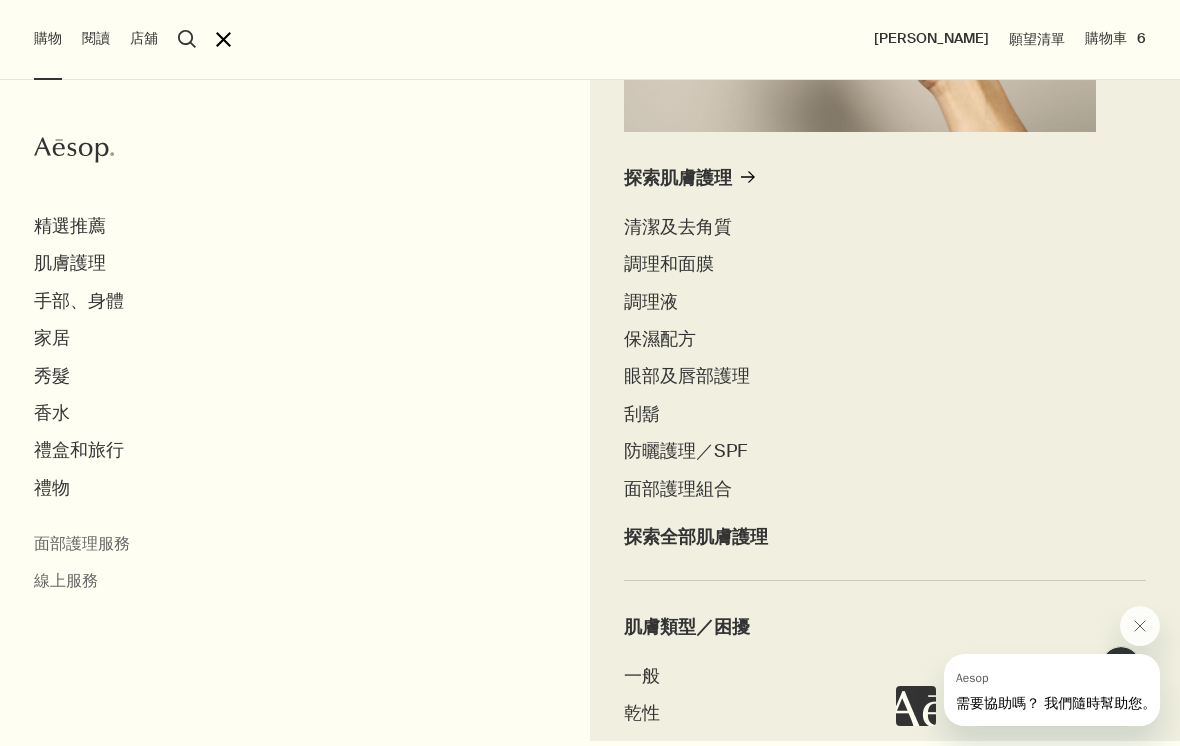 click on "清潔及去角質" at bounding box center [678, 227] 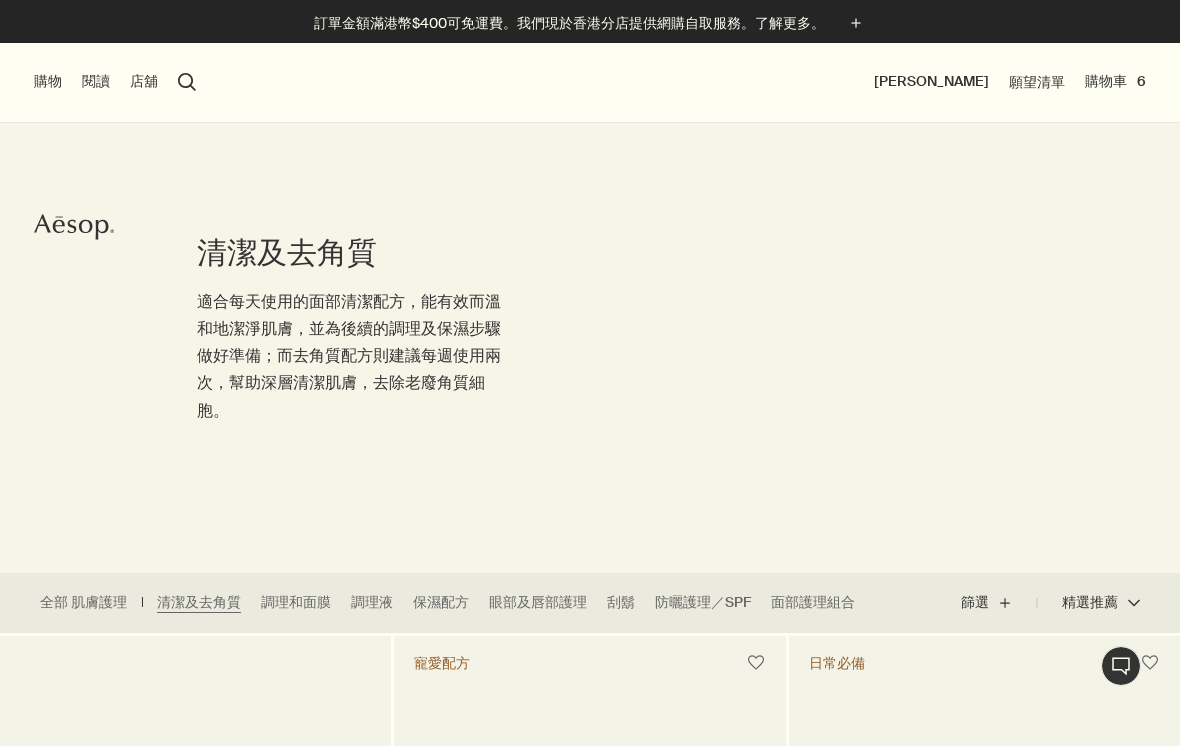 scroll, scrollTop: 0, scrollLeft: 0, axis: both 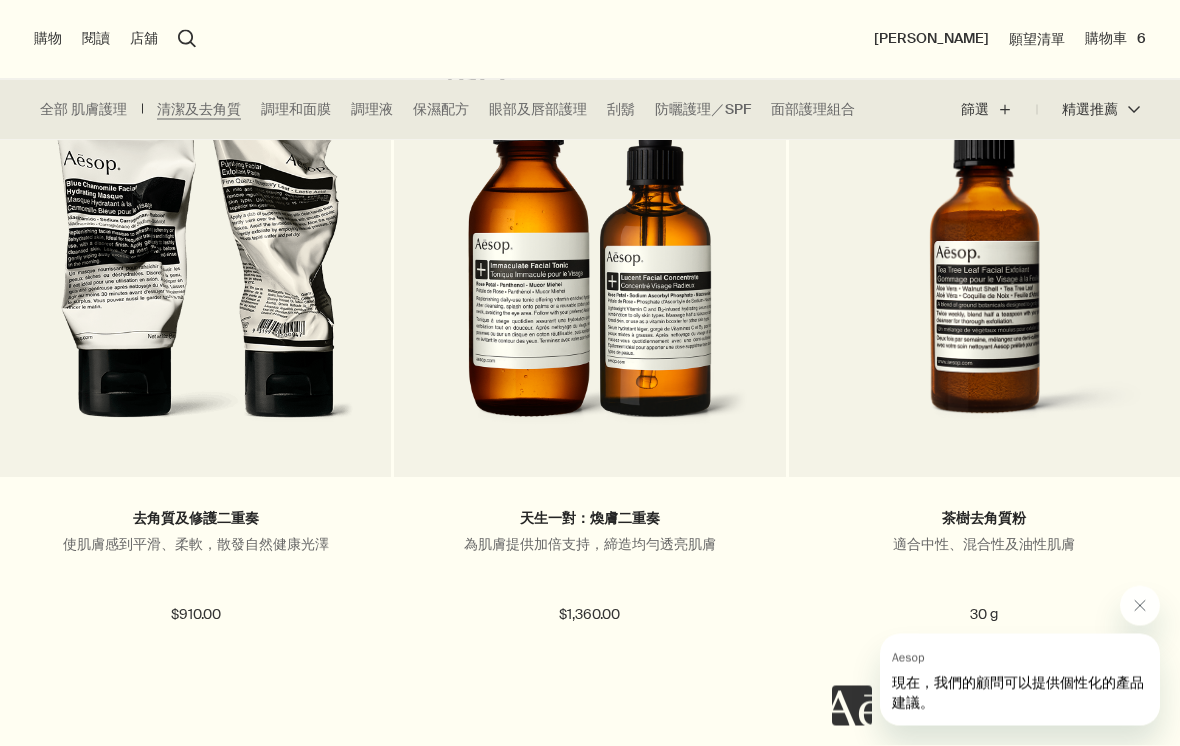 click on "調理和面膜" at bounding box center (296, 110) 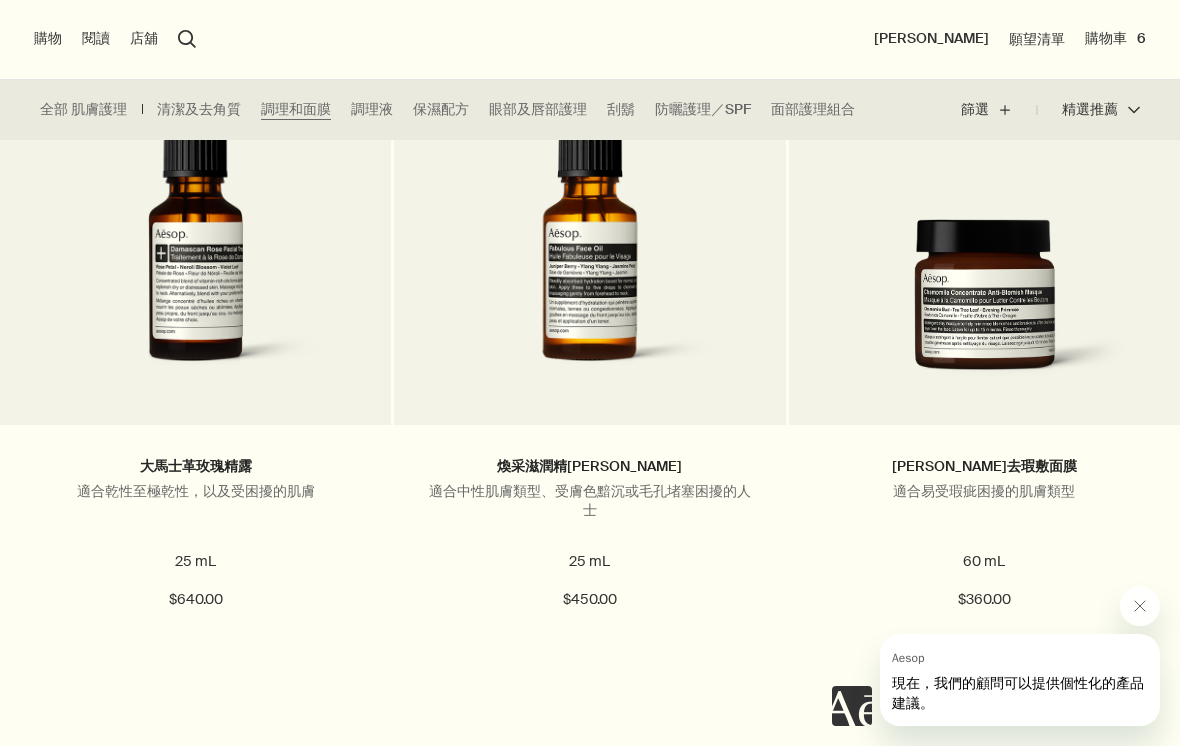 scroll, scrollTop: 1381, scrollLeft: 0, axis: vertical 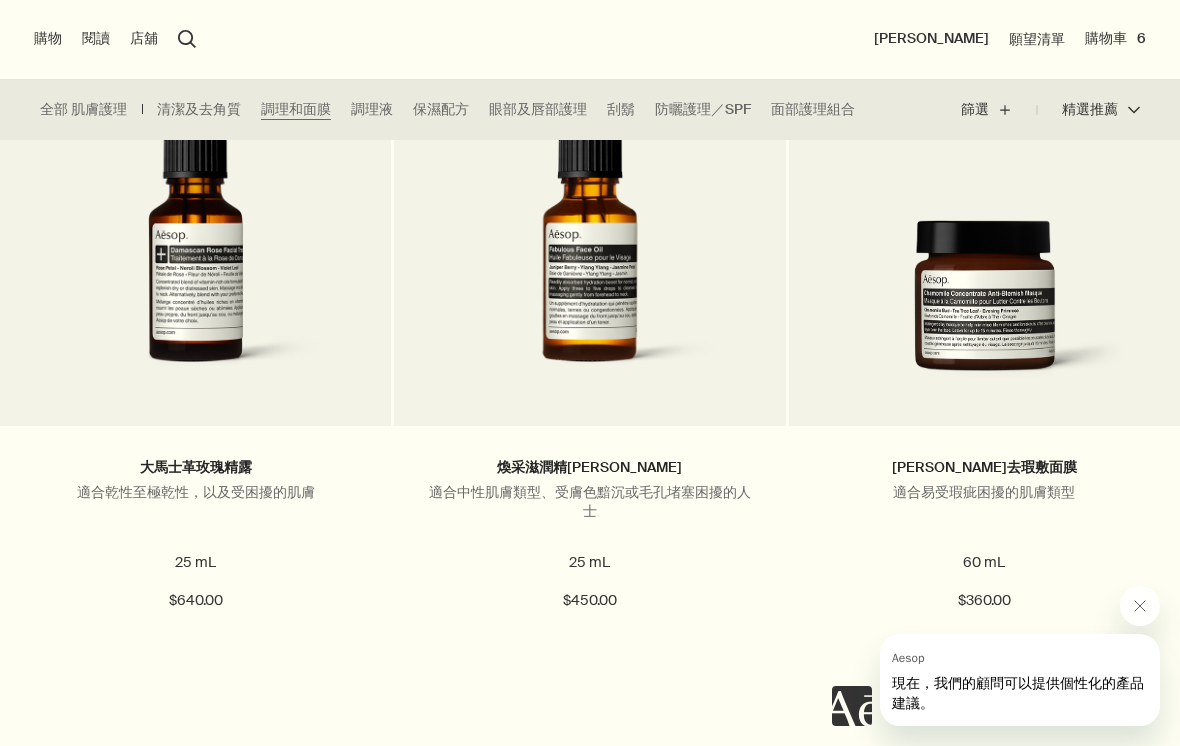 click at bounding box center [984, 308] 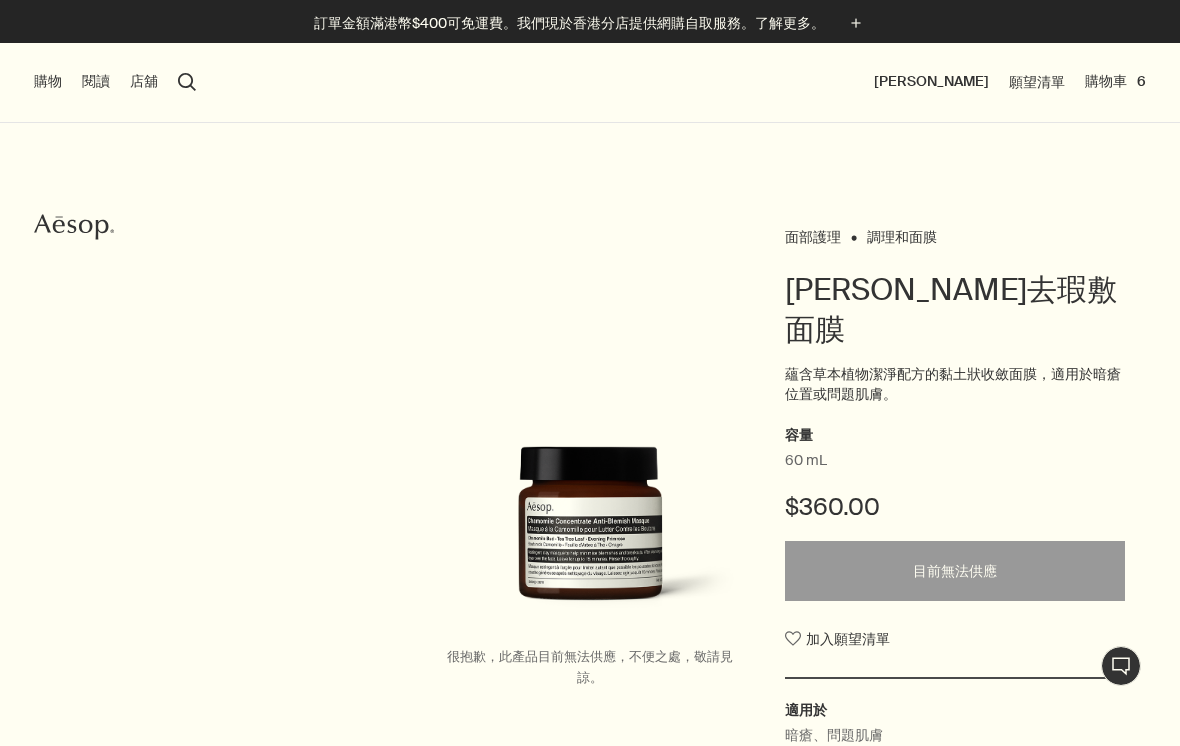 scroll, scrollTop: 0, scrollLeft: 0, axis: both 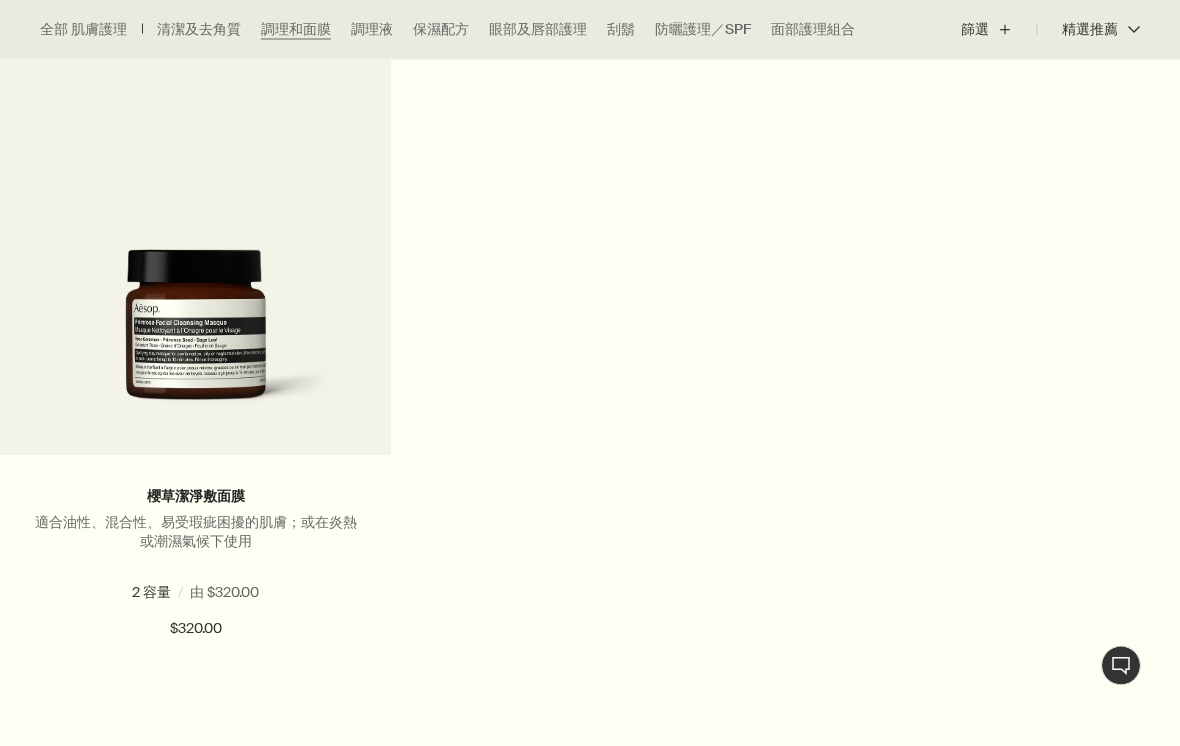 click at bounding box center [195, 338] 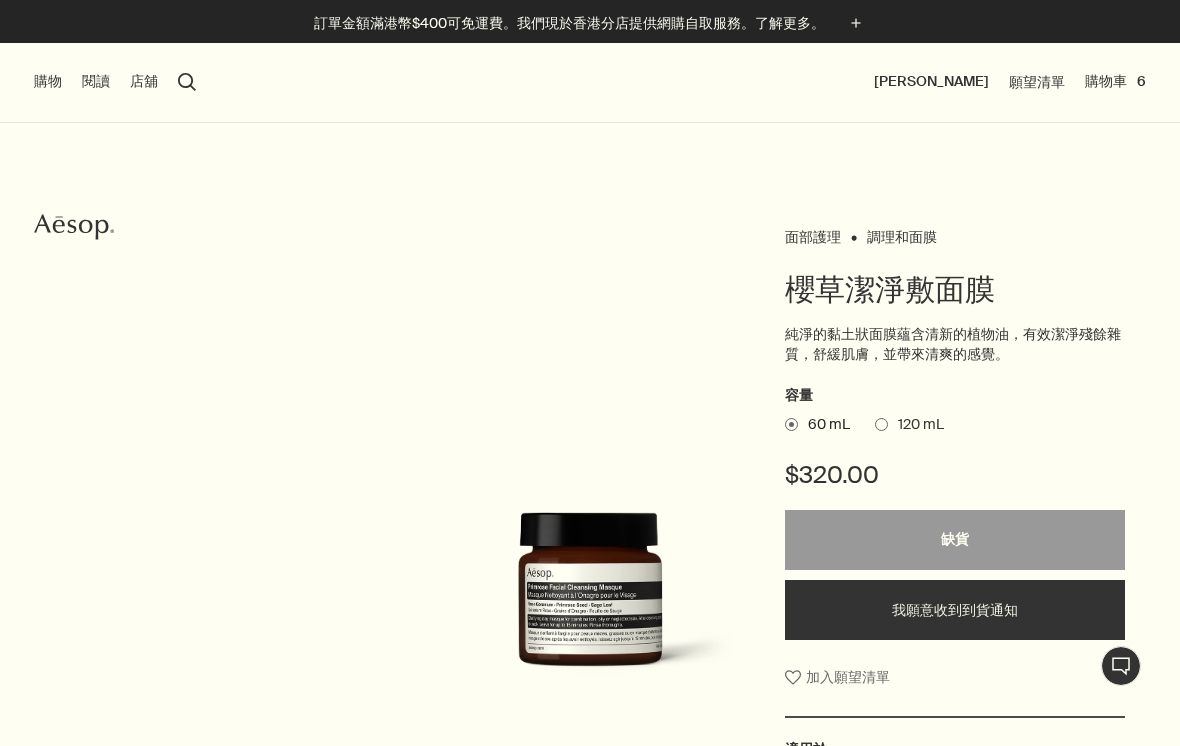 scroll, scrollTop: 0, scrollLeft: 0, axis: both 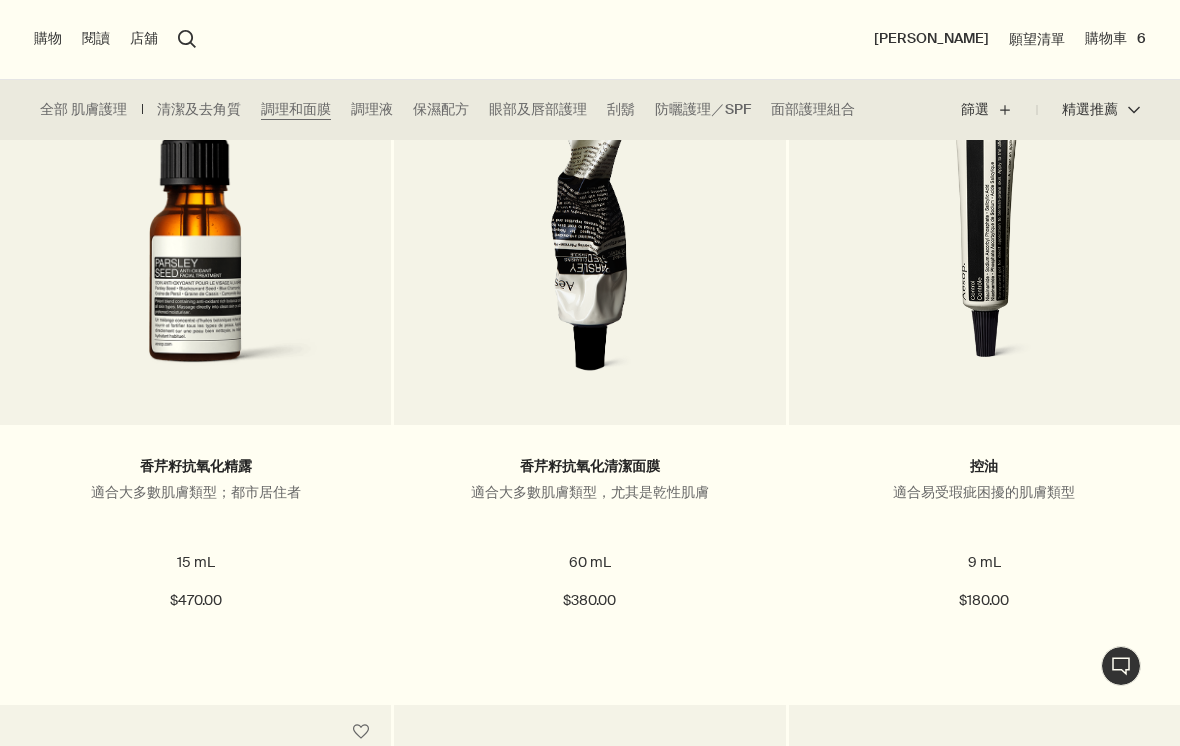 click at bounding box center (590, 214) 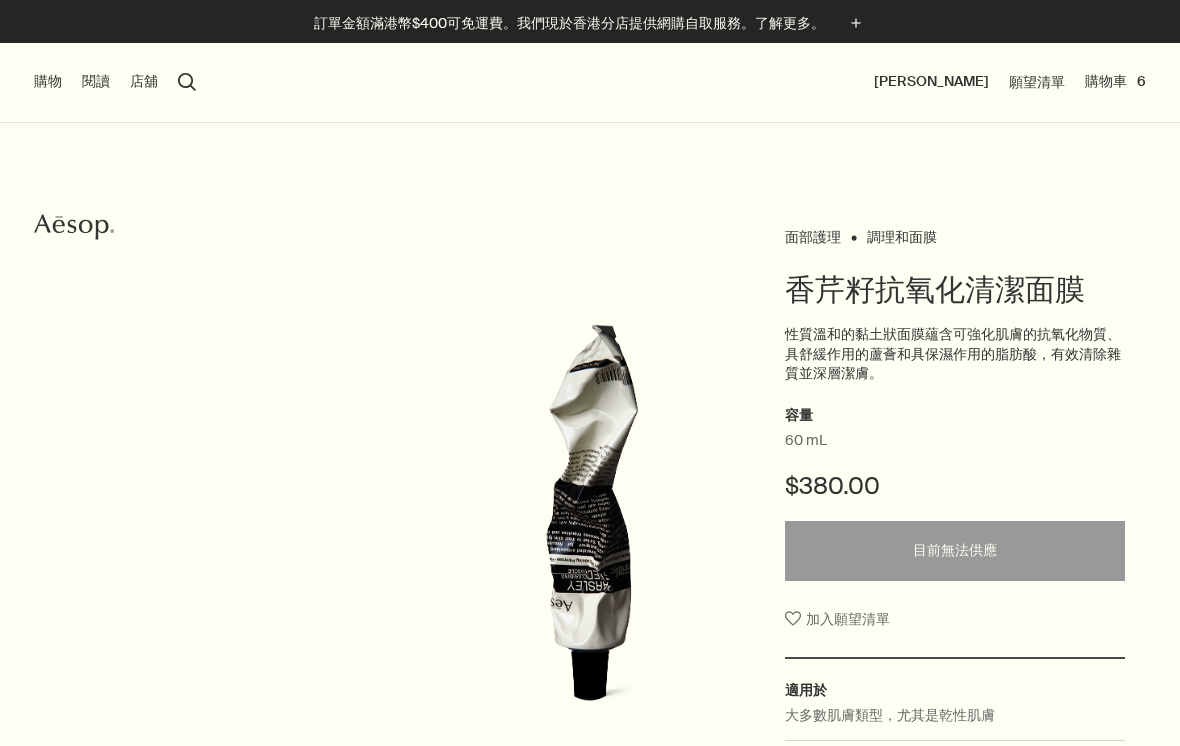 scroll, scrollTop: 0, scrollLeft: 0, axis: both 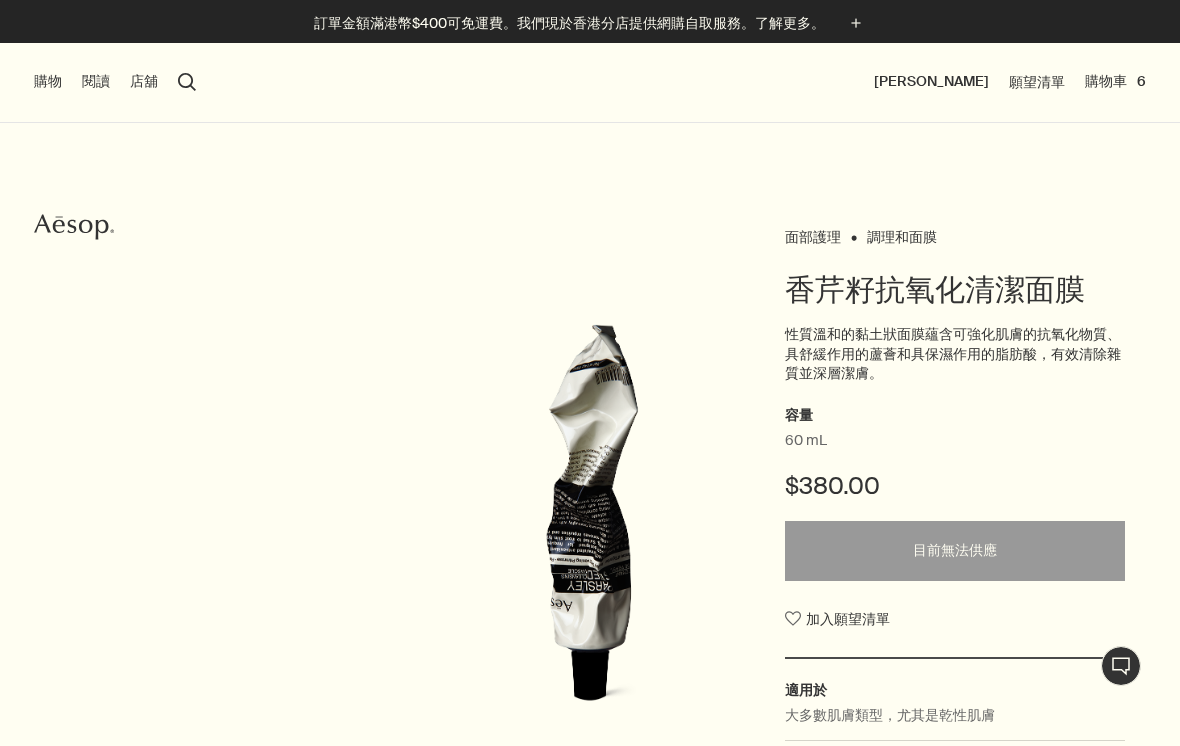 click on "購物車 6" at bounding box center (1115, 82) 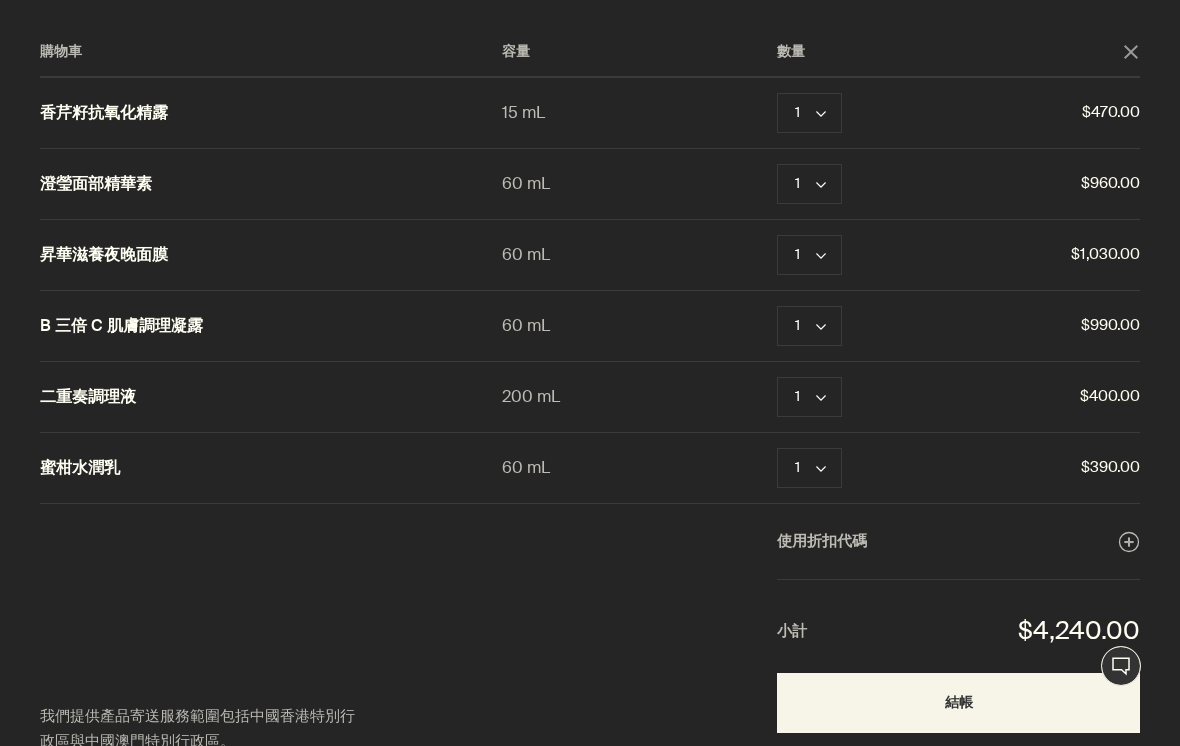 click on "移除" at bounding box center [886, 113] 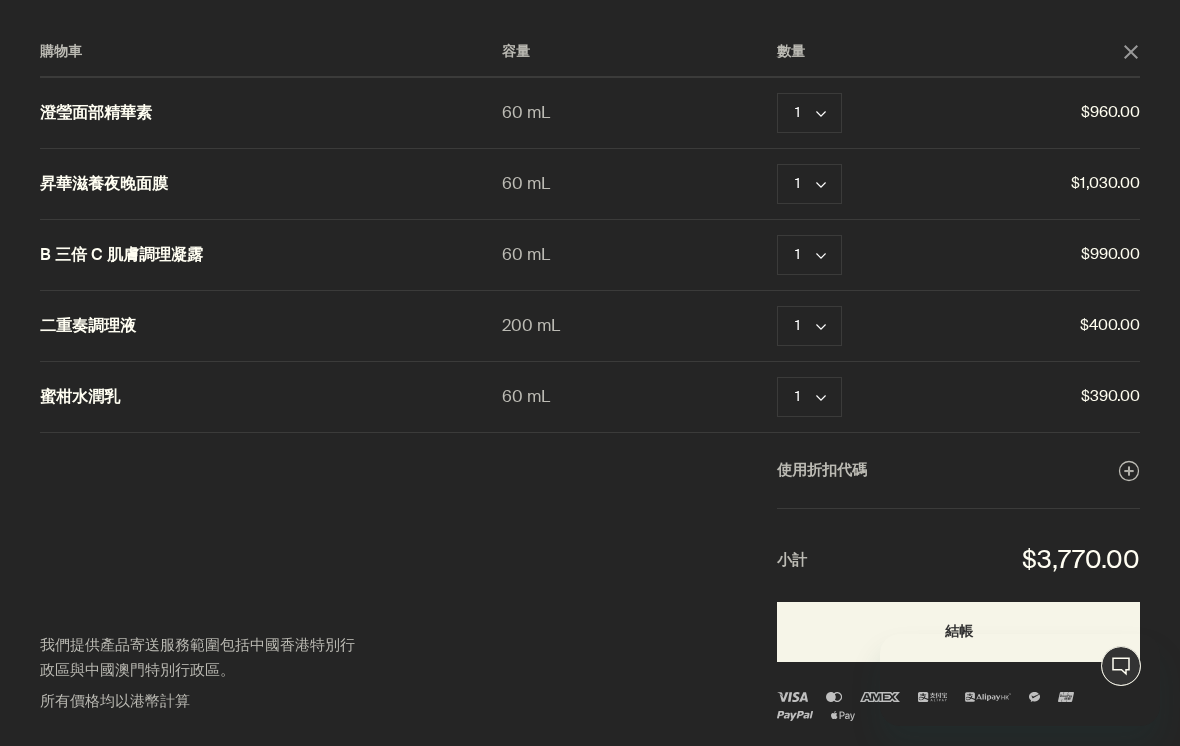 scroll, scrollTop: 0, scrollLeft: 0, axis: both 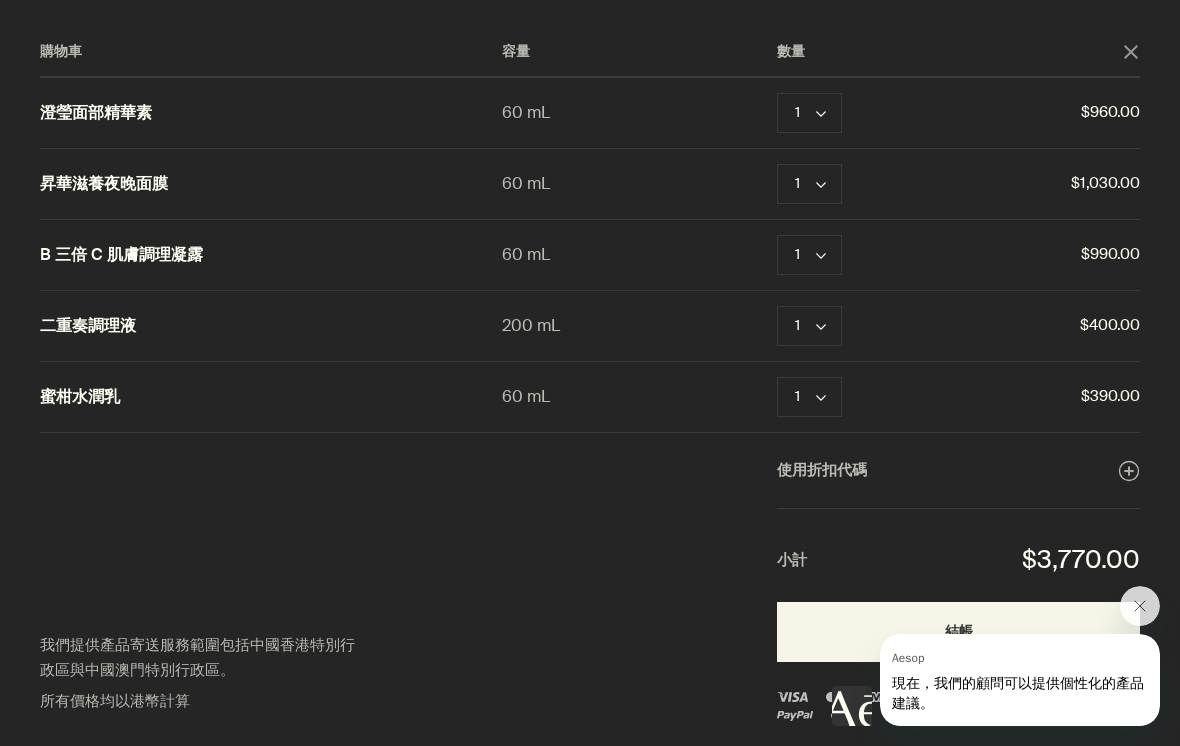 click on "移除" at bounding box center (886, 184) 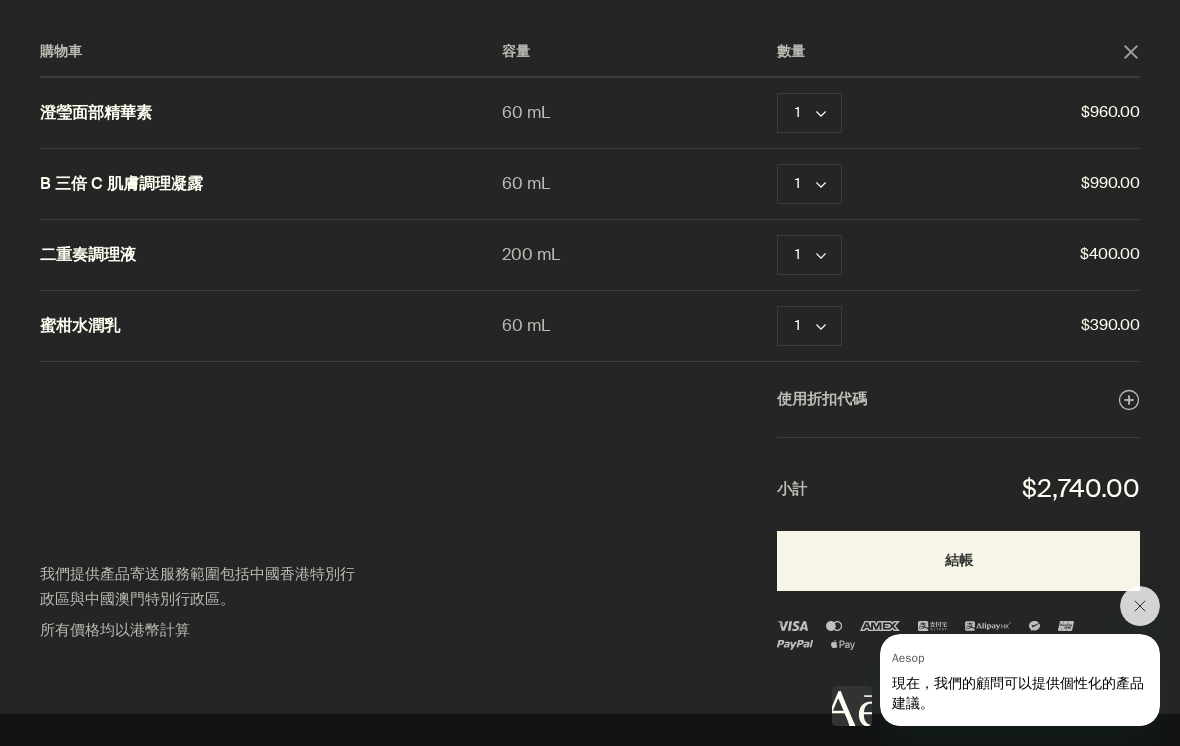 click on "移除" at bounding box center [886, 184] 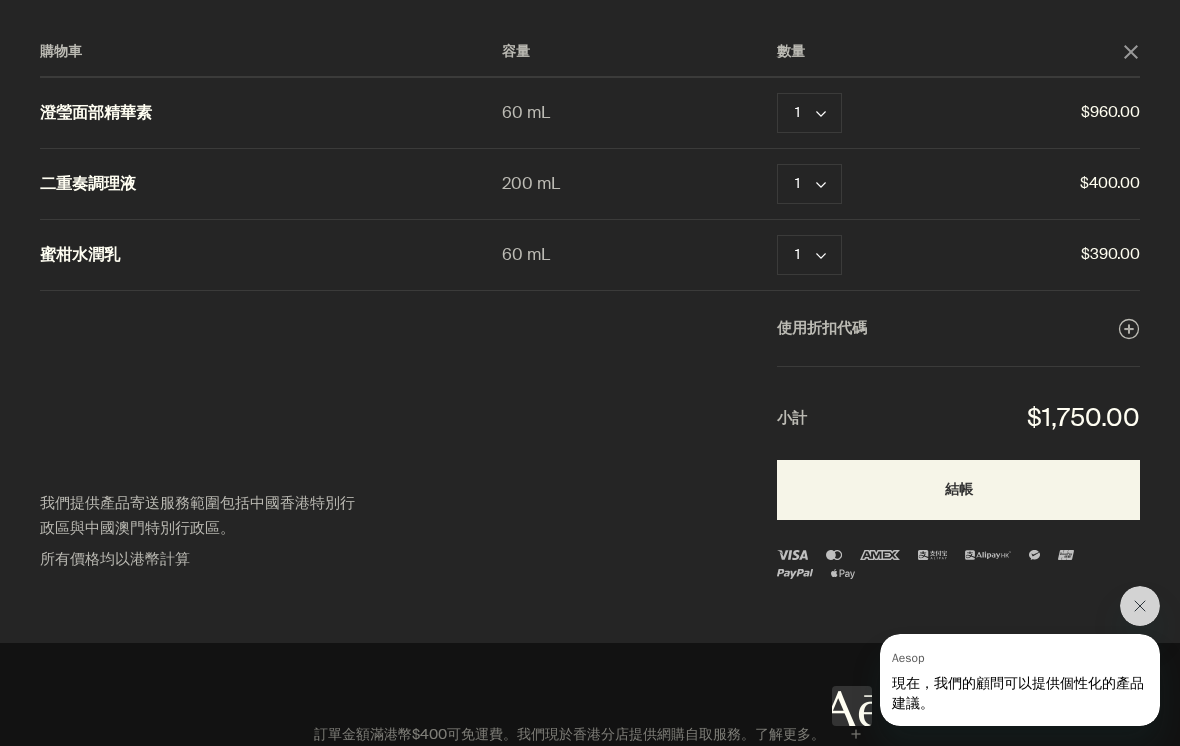 click on "移除" at bounding box center [886, 113] 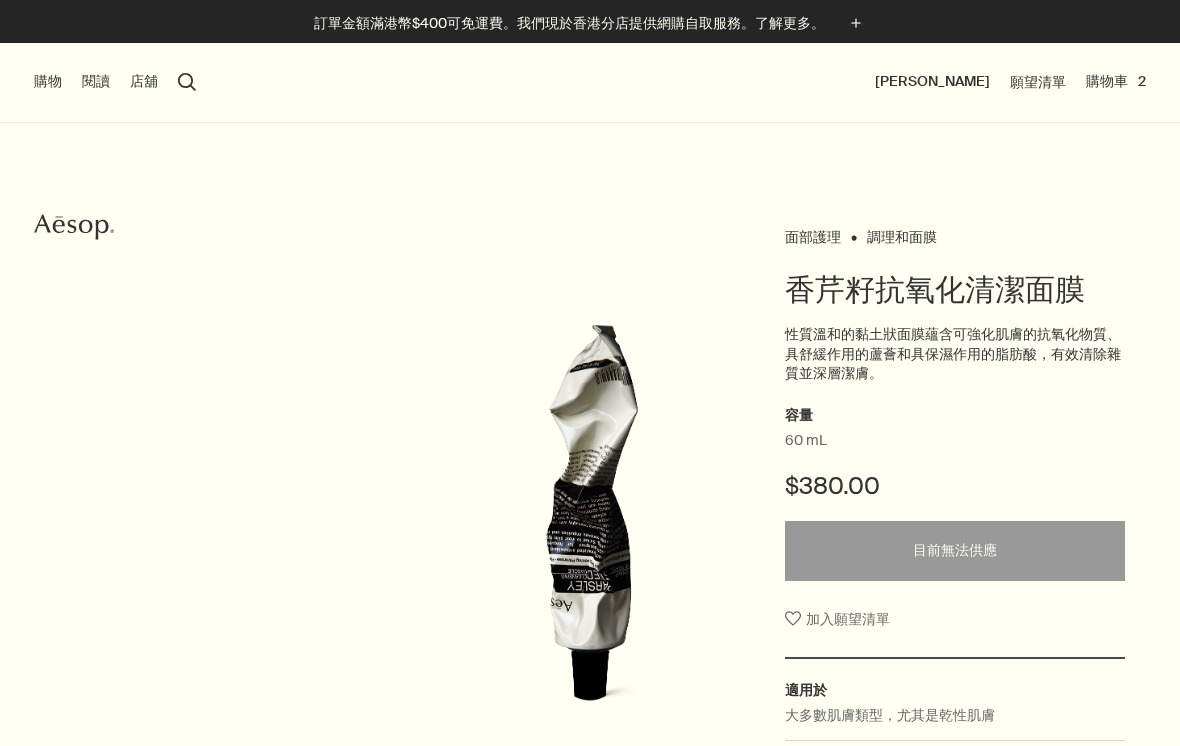 scroll, scrollTop: 0, scrollLeft: 0, axis: both 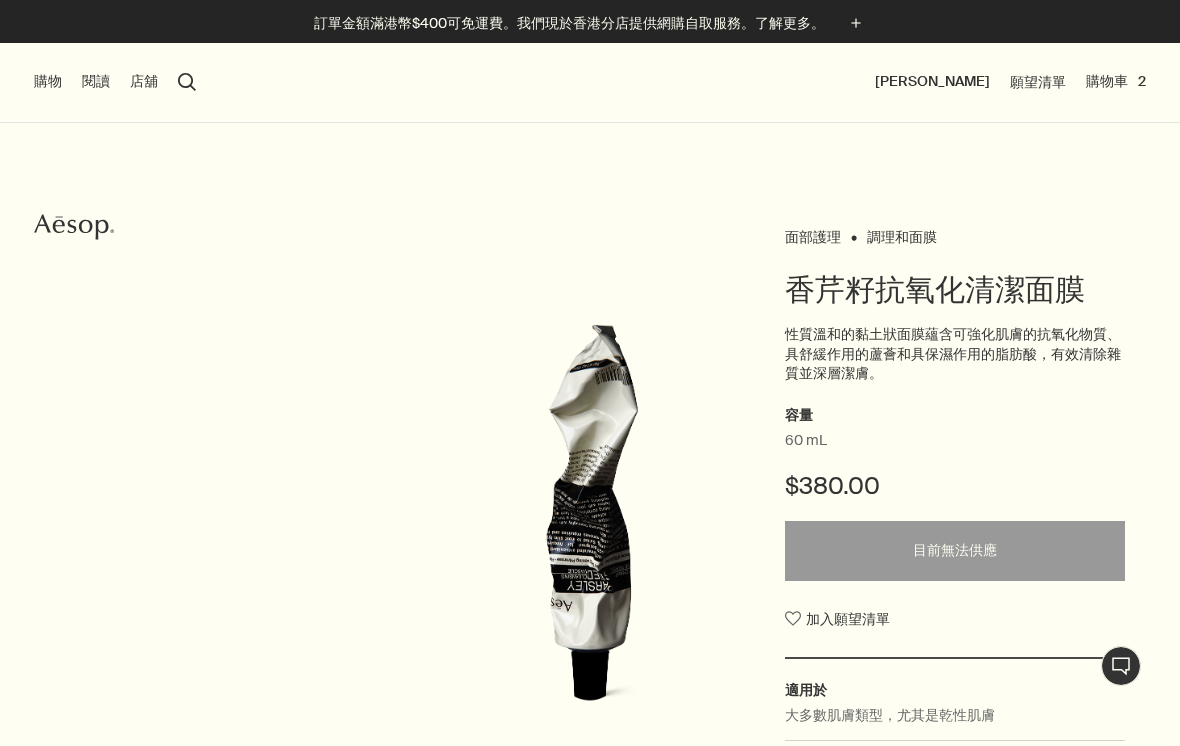 click on "購物車 2" at bounding box center (1116, 82) 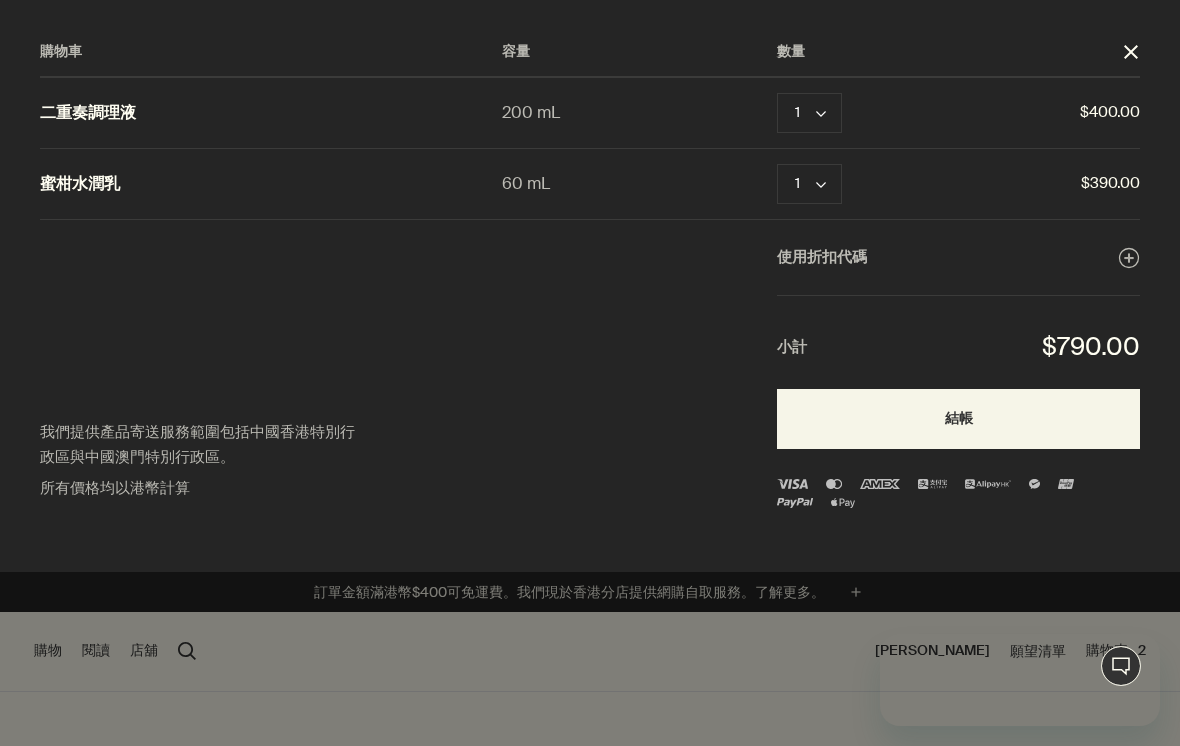 scroll, scrollTop: 0, scrollLeft: 0, axis: both 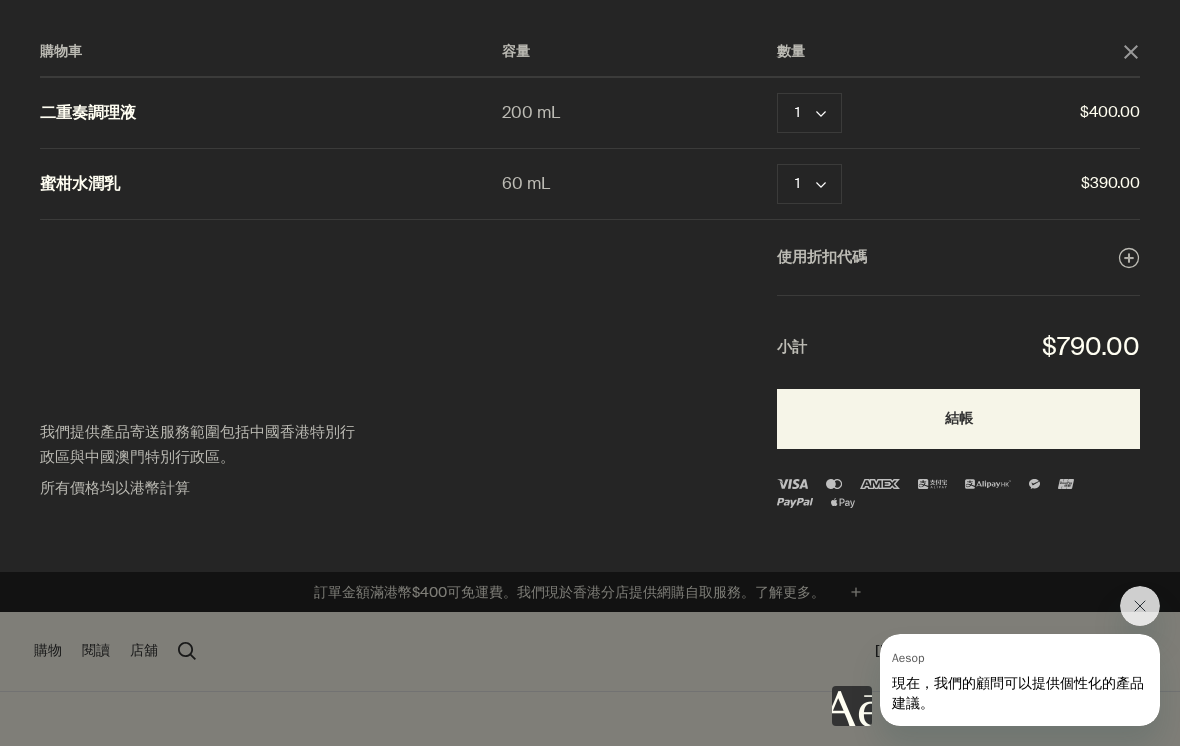 click 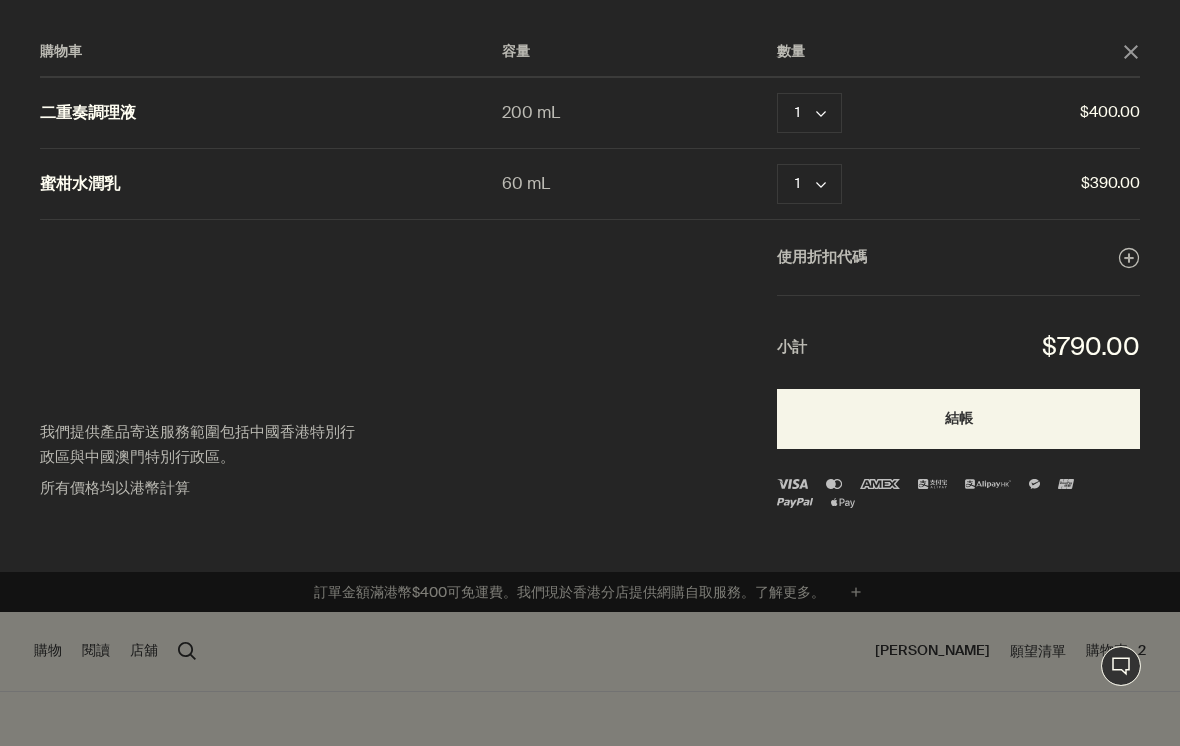 click on "結帳" at bounding box center [958, 419] 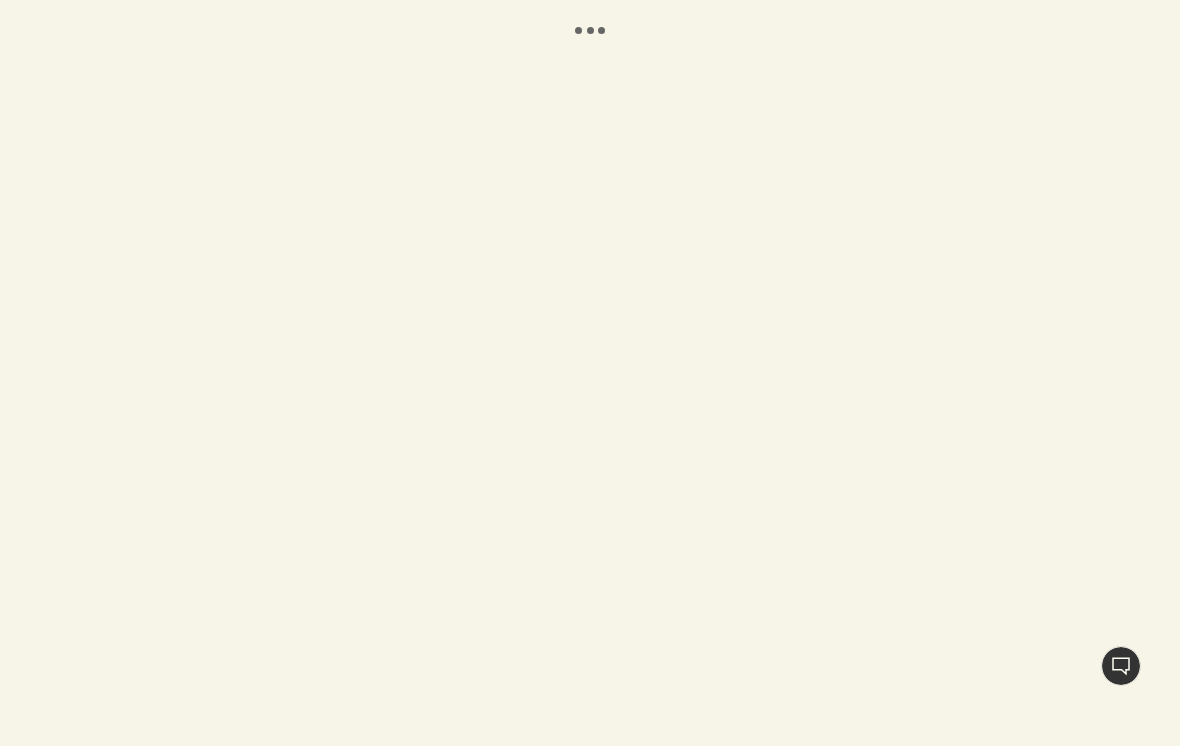 scroll, scrollTop: 0, scrollLeft: 0, axis: both 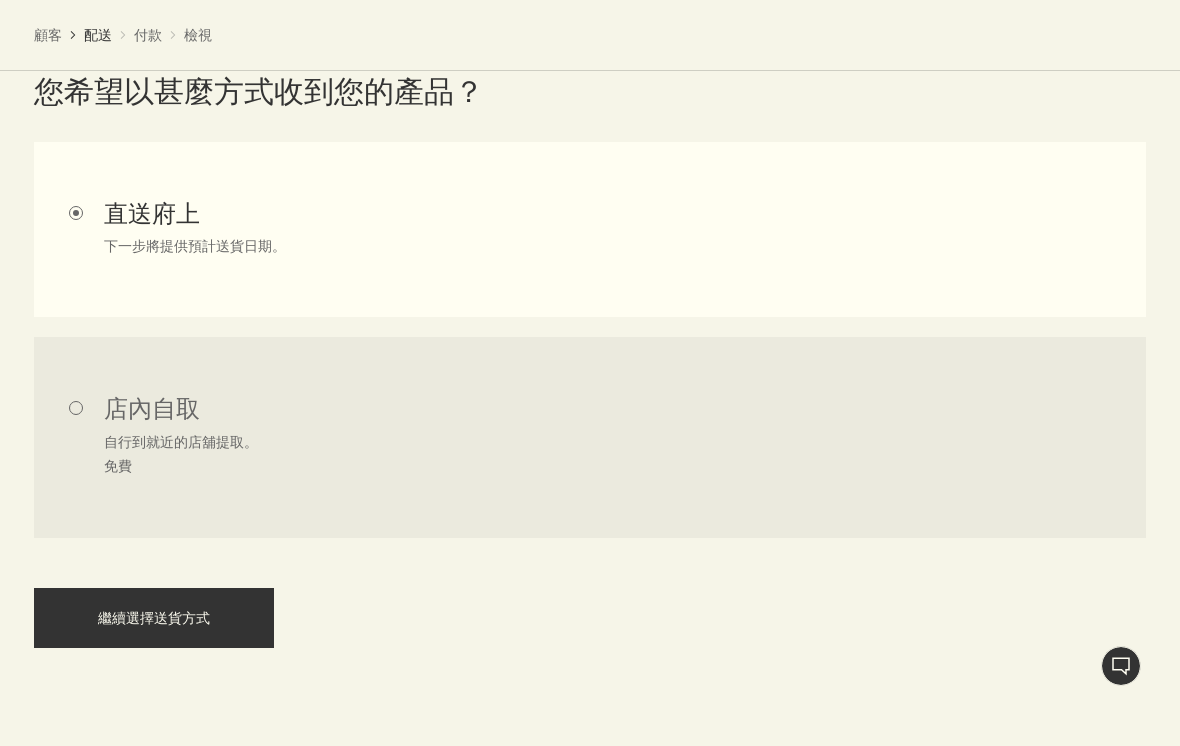 click on "繼續選擇送貨方式" at bounding box center [154, 618] 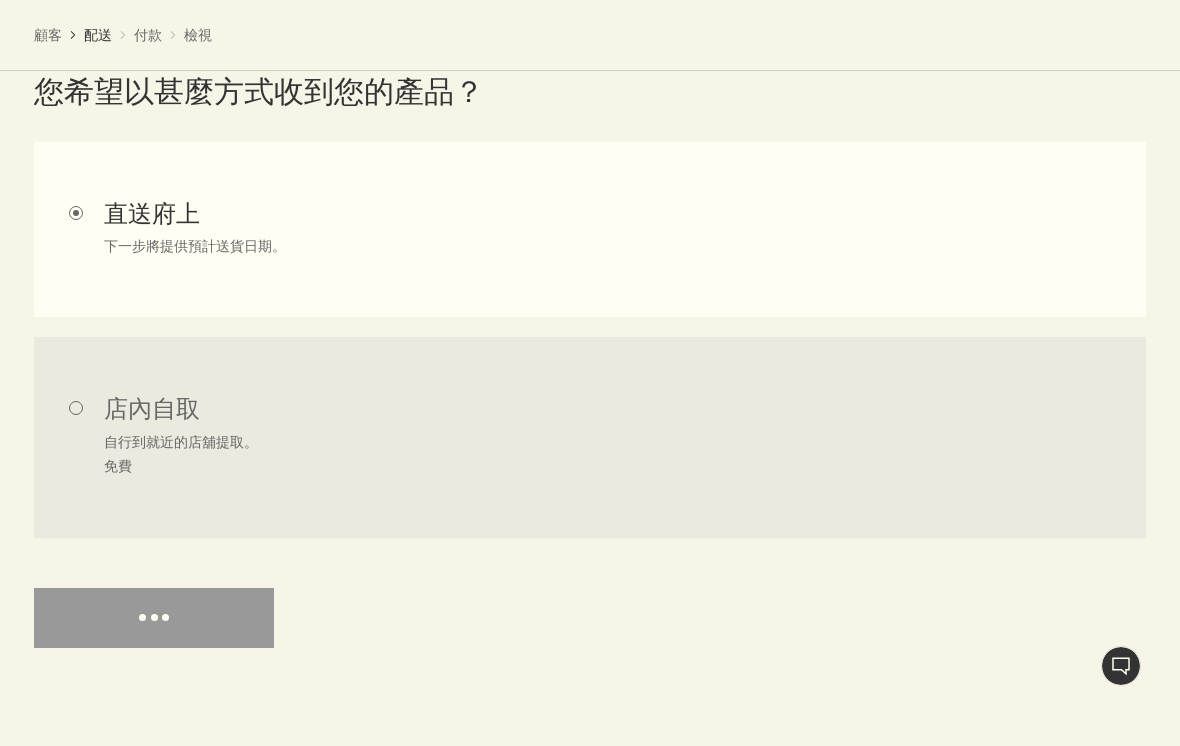 scroll, scrollTop: 0, scrollLeft: 0, axis: both 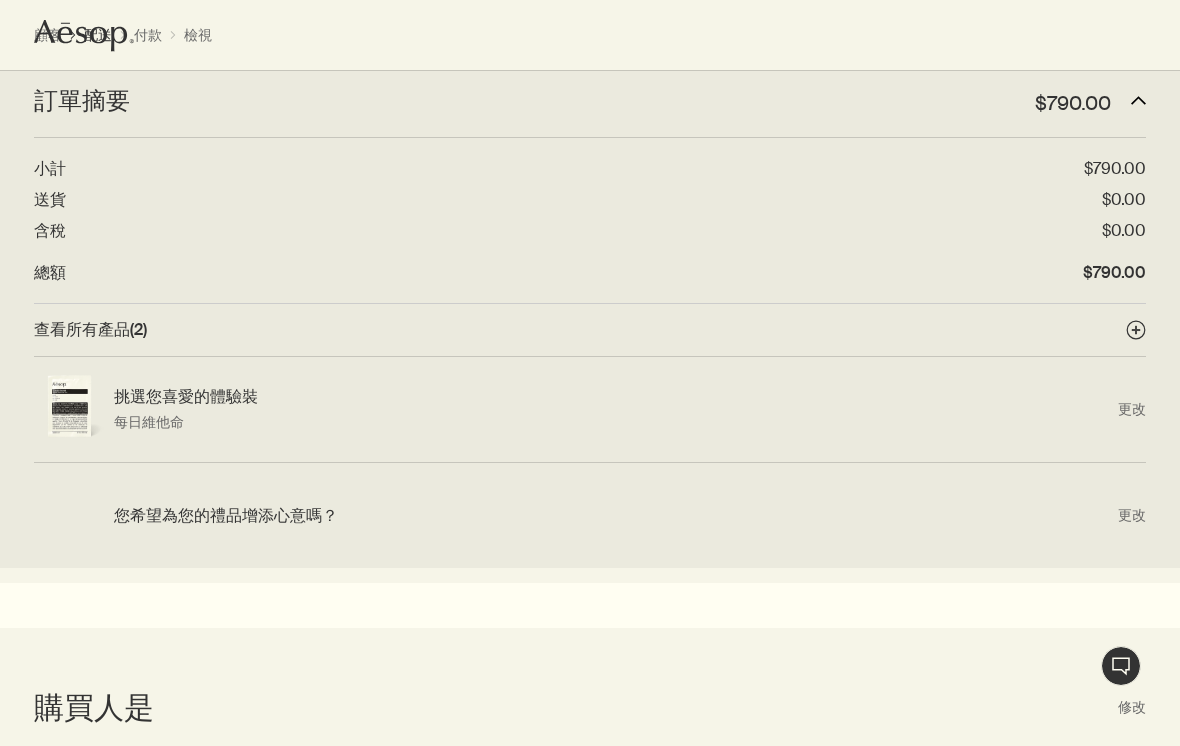 select on "HK" 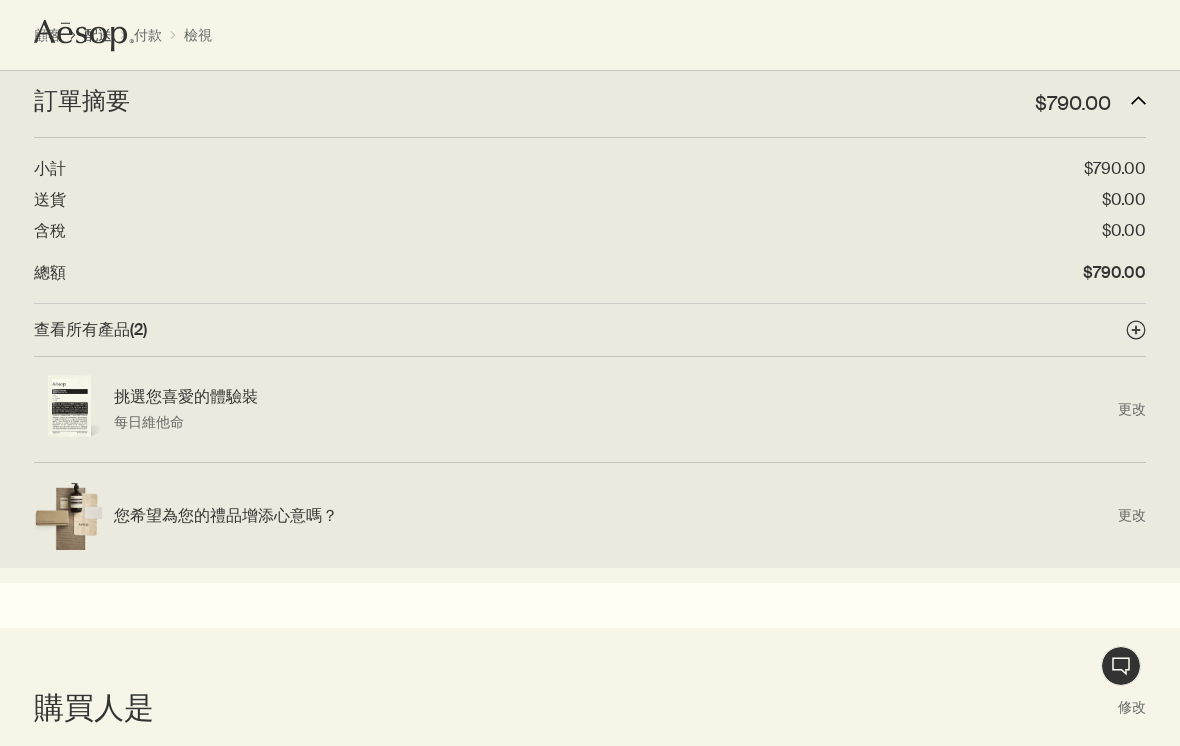 select on "HK" 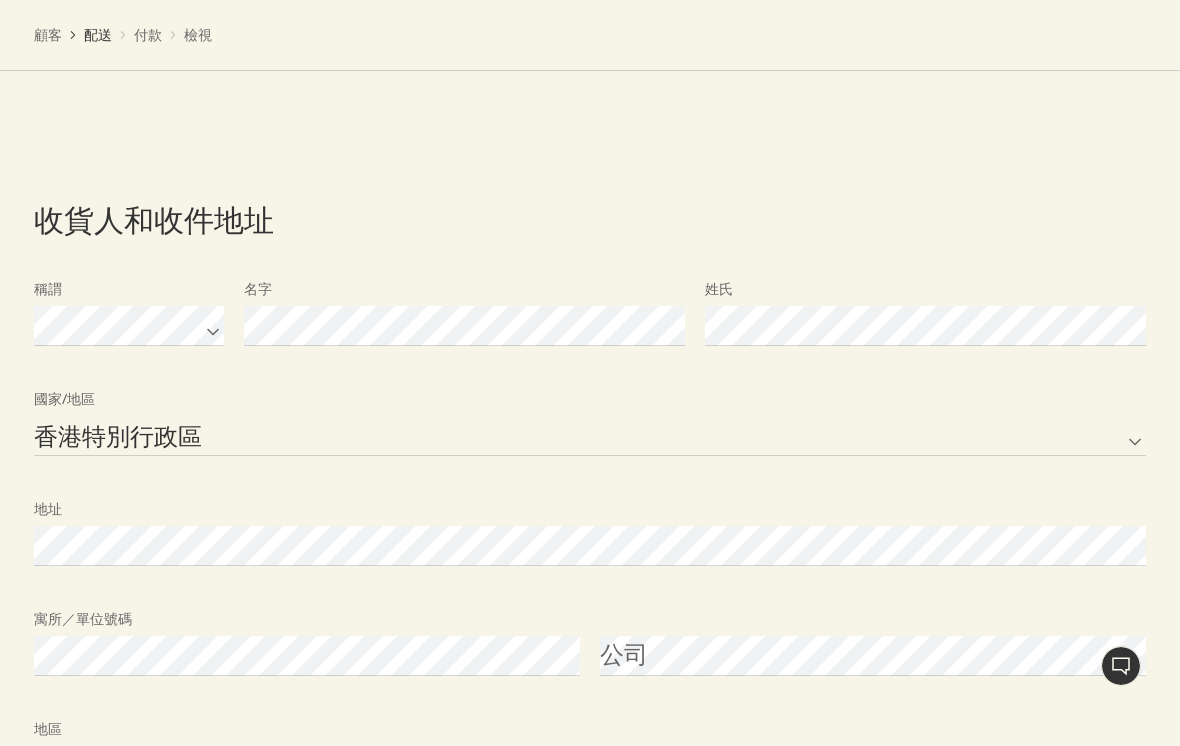 scroll, scrollTop: 1366, scrollLeft: 0, axis: vertical 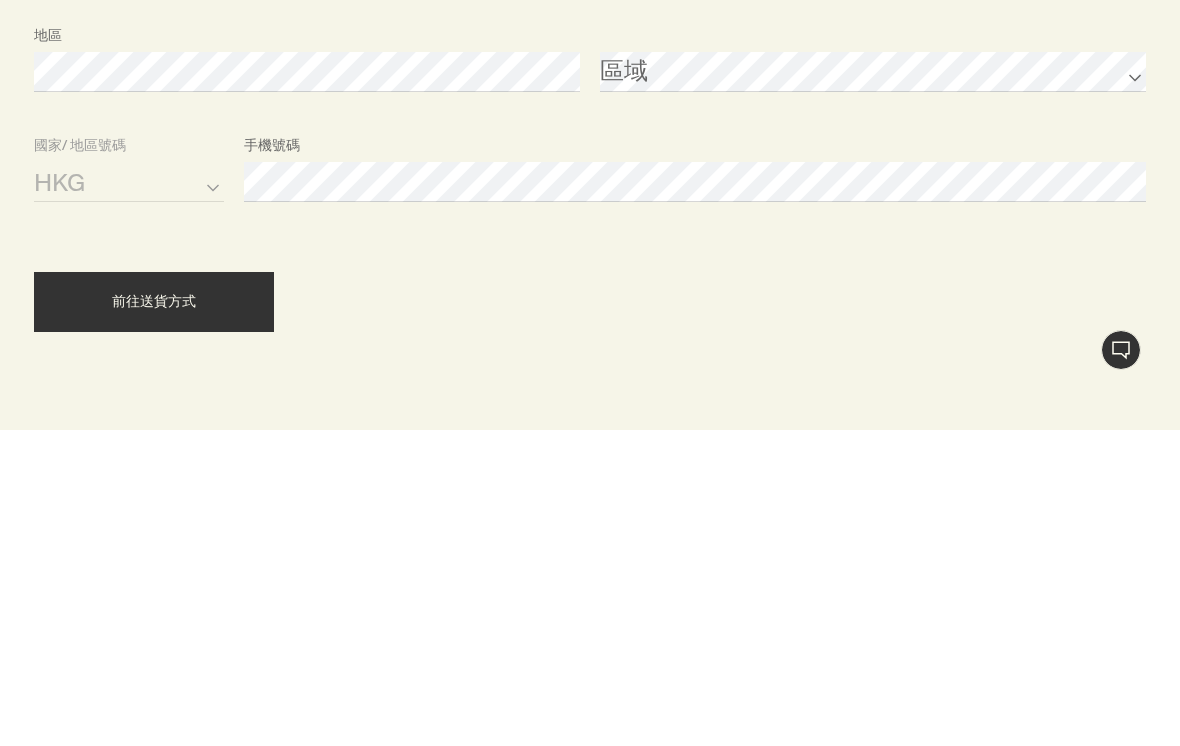 click on "前往送貨方式" at bounding box center [154, 617] 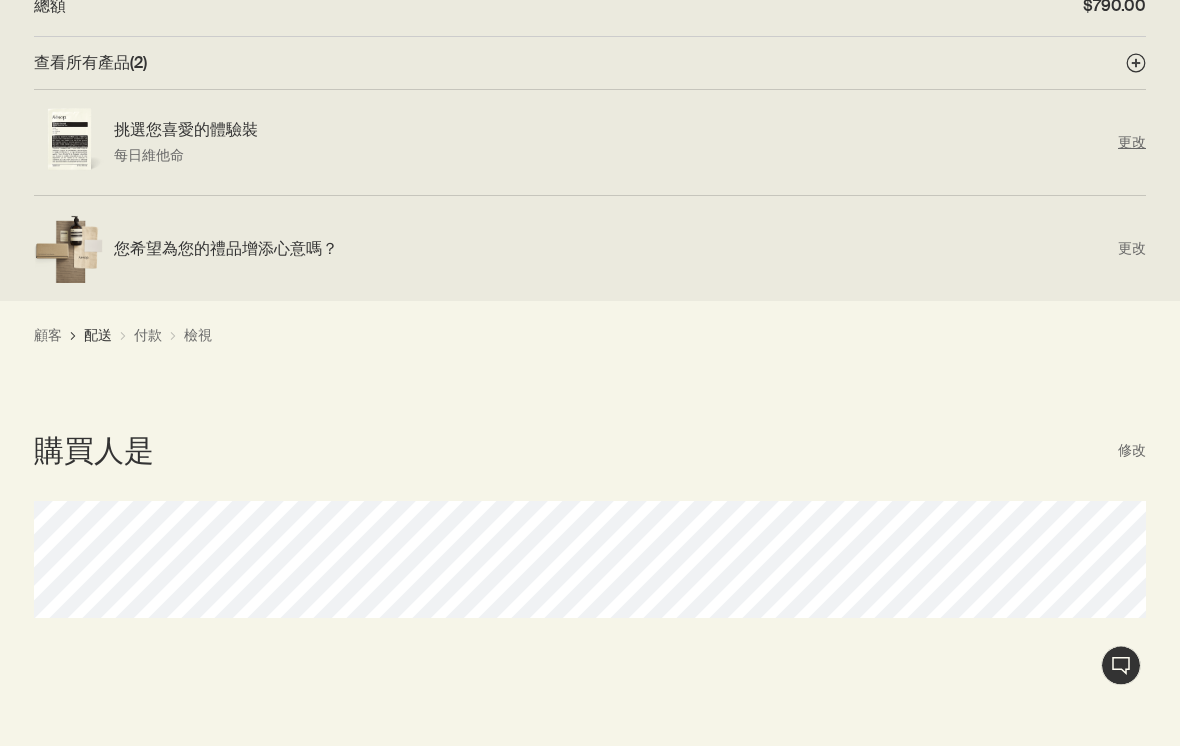 click on "更改" at bounding box center [1132, 143] 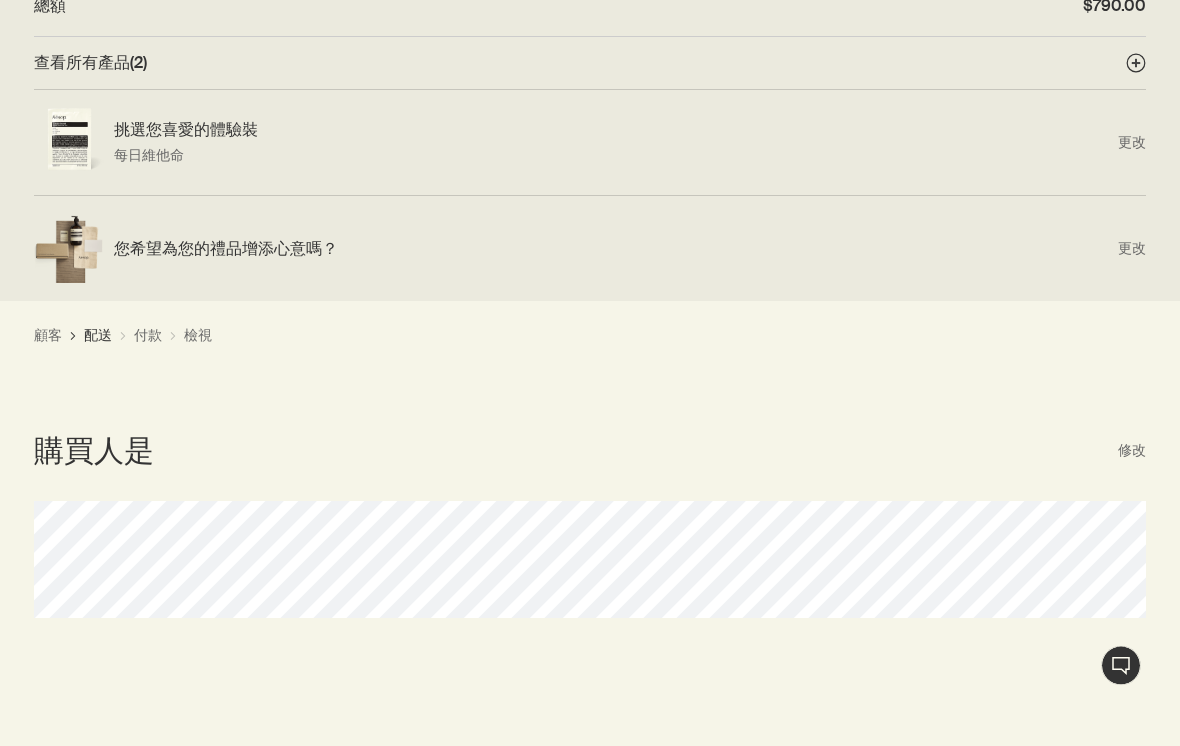 scroll, scrollTop: 267, scrollLeft: 0, axis: vertical 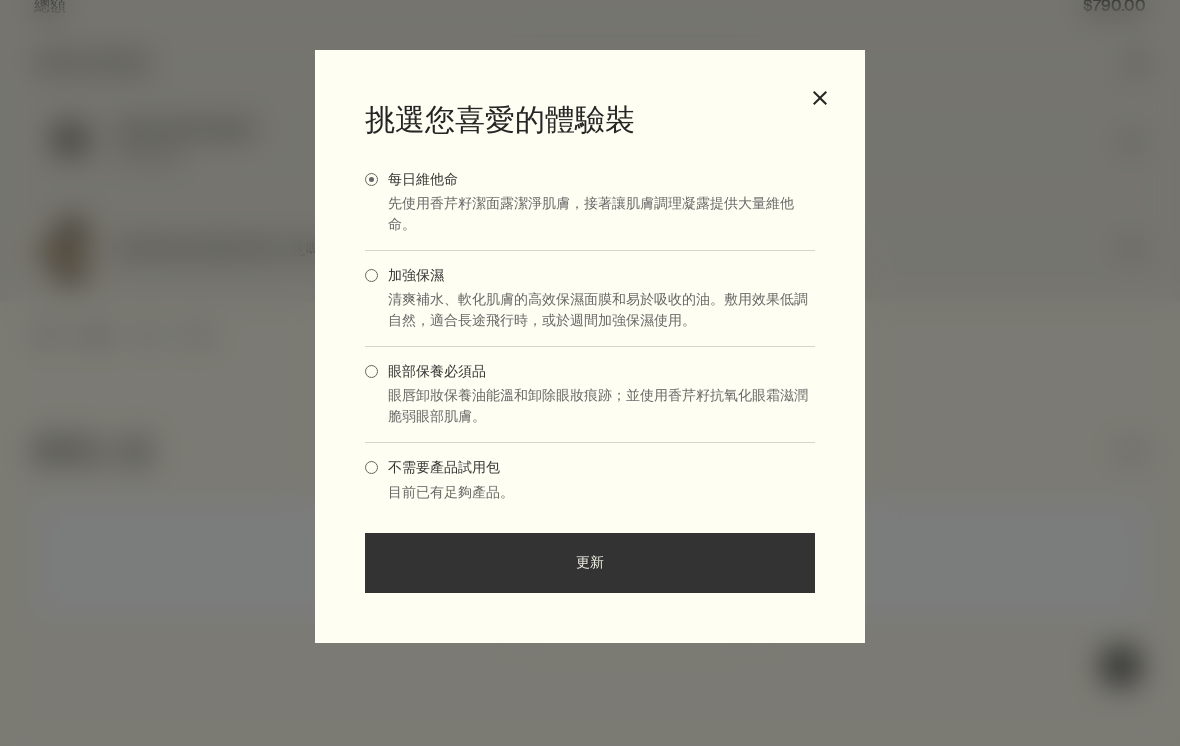 click on "挑選您喜愛的體驗裝 每日維他命 先使用香芹籽潔面露潔淨肌膚，接著讓肌膚調理凝露提供大量維他命。​ 加強保濕 清爽補水、軟化肌膚的高效保濕面膜和易於吸收的油。敷用效果低調自然，適合長途飛行時，或於週間加強保濕使用。 眼部保養必須品 眼唇卸妝保養油能溫和卸除眼妝痕跡；並使用香芹籽抗氧化眼霜滋潤脆弱眼部肌膚。​ 不需要產品試用包 目前已有足夠產品。 更新 close" at bounding box center (590, 346) 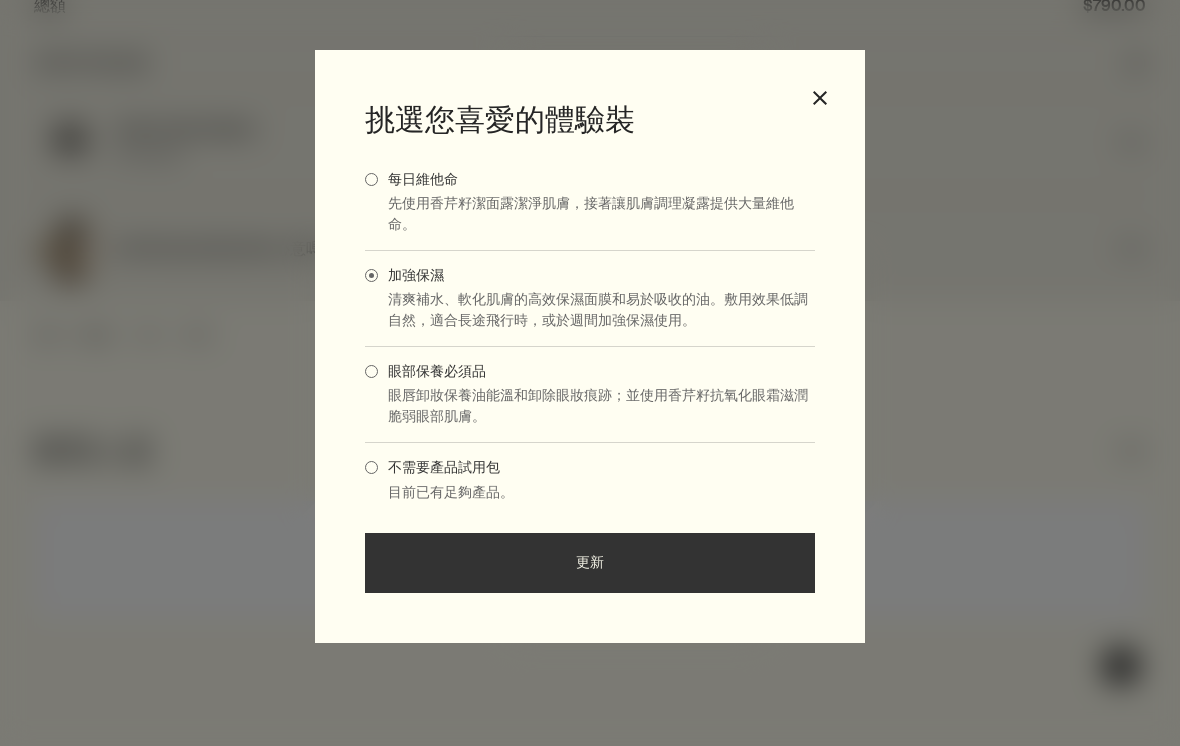 click on "更新" at bounding box center [590, 563] 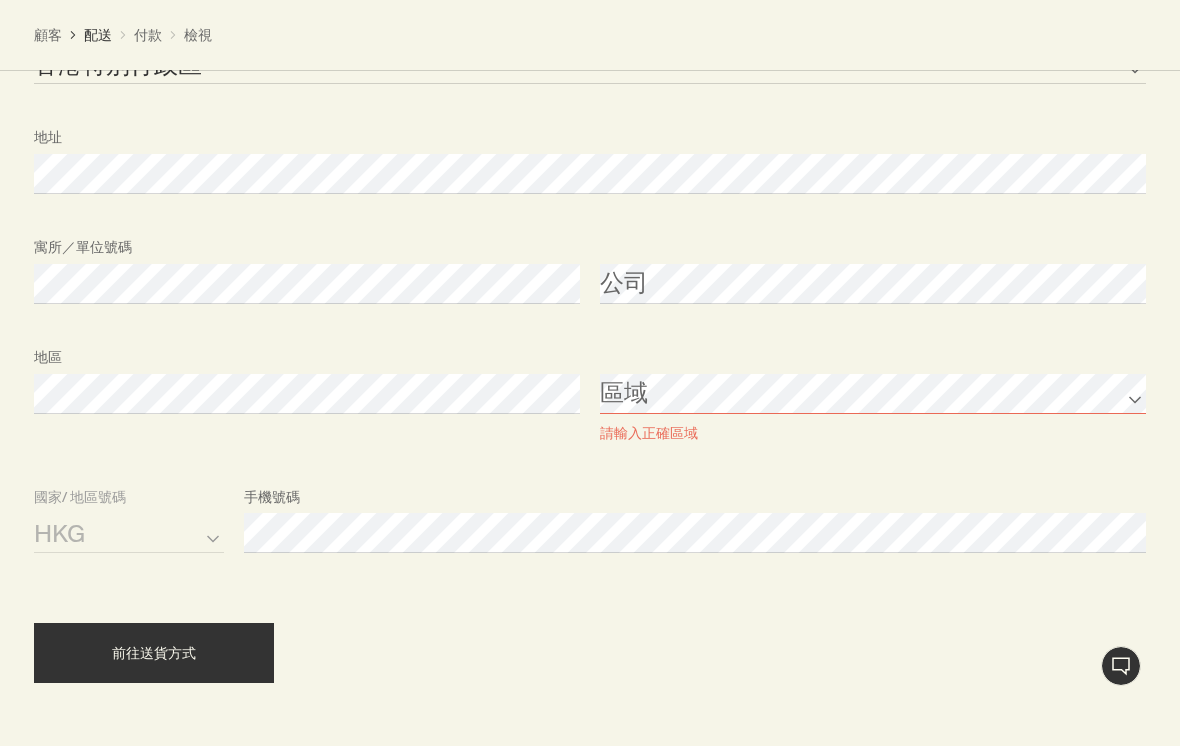 scroll, scrollTop: 1768, scrollLeft: 0, axis: vertical 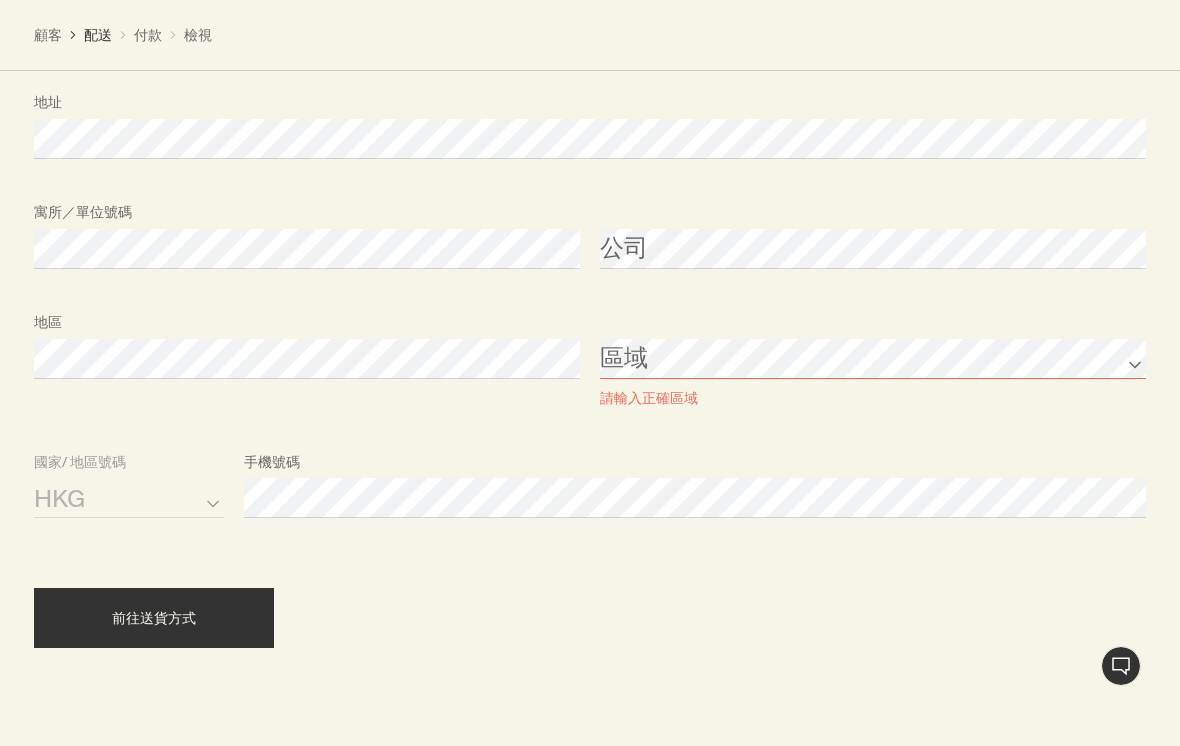 click on "前往送貨方式" at bounding box center [154, 618] 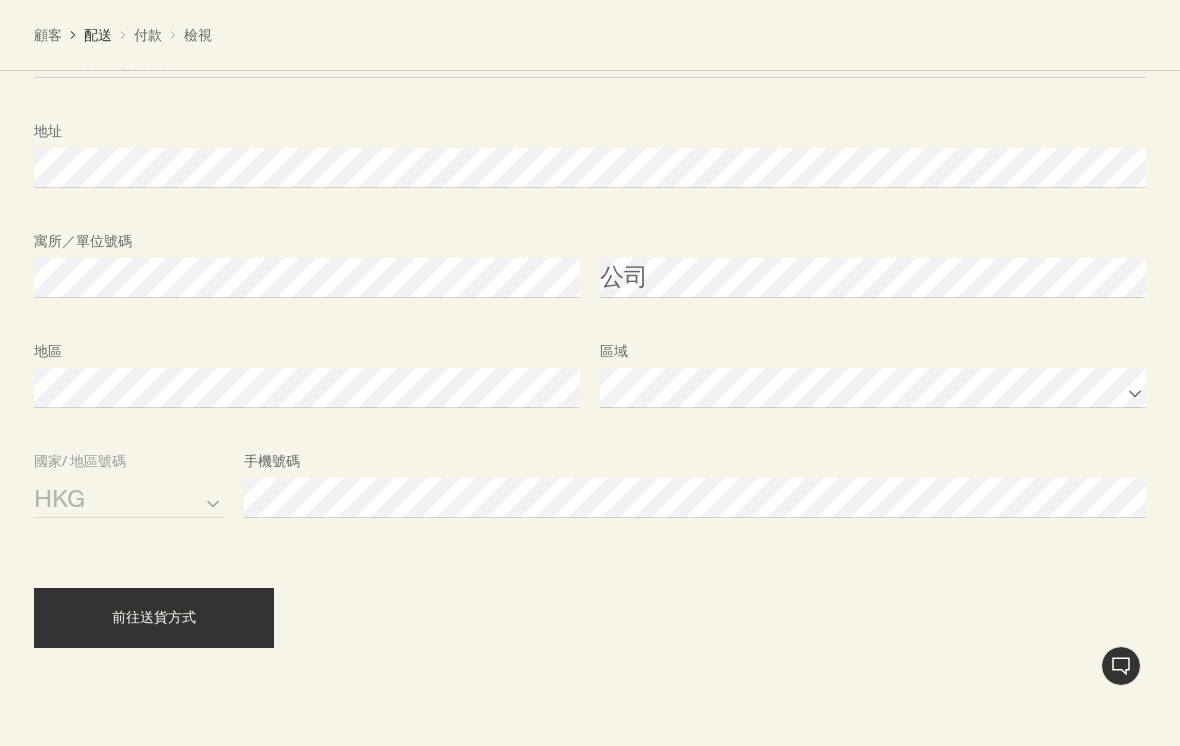 click on "前往送貨方式" at bounding box center [154, 617] 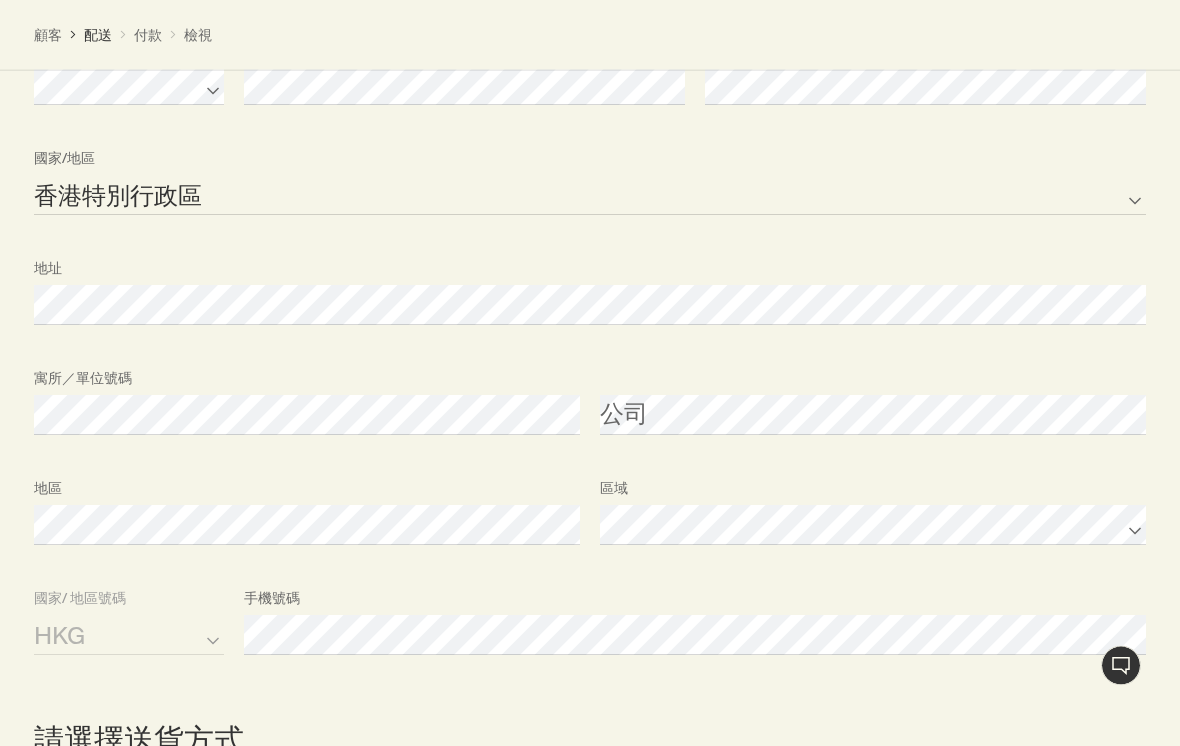 scroll, scrollTop: 1615, scrollLeft: 0, axis: vertical 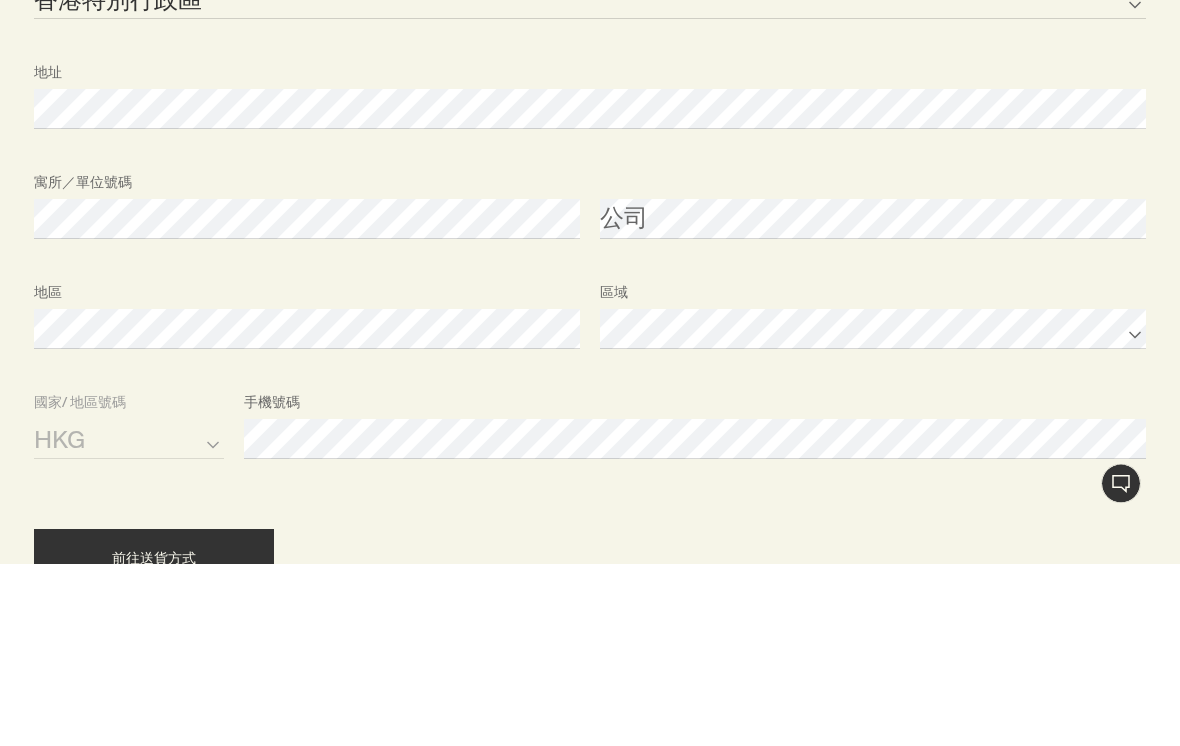 click on "地址" at bounding box center [590, 274] 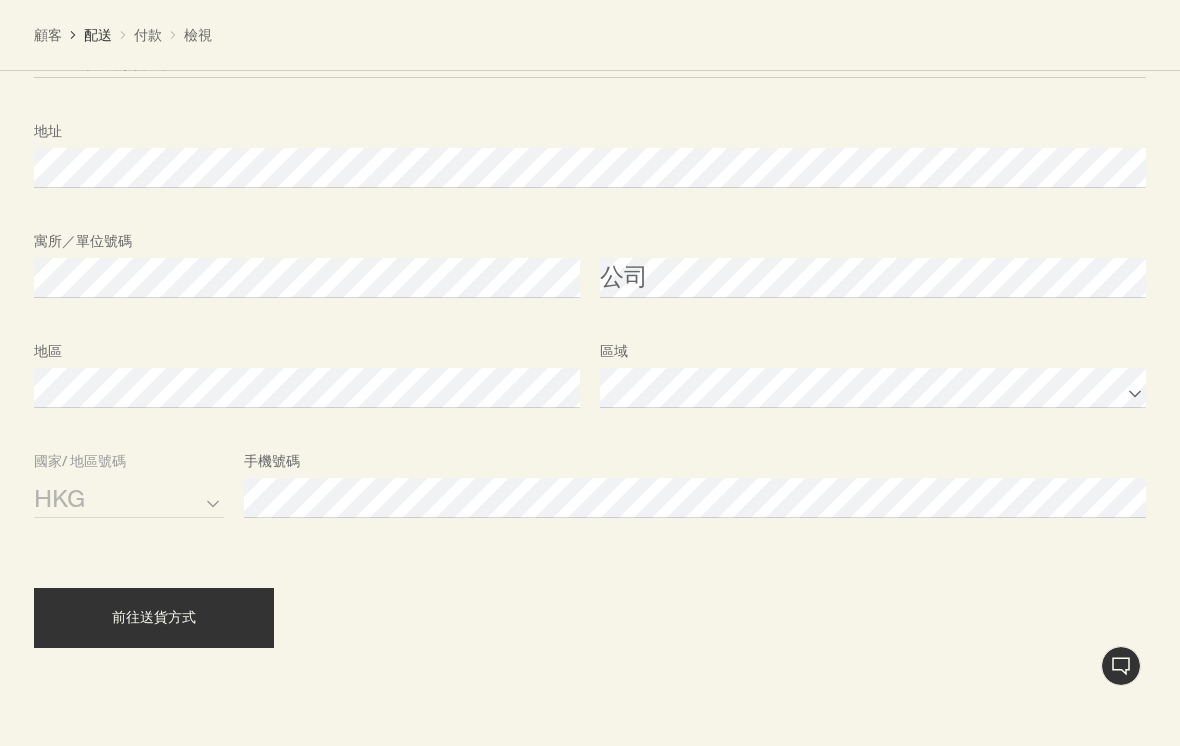 click on "公司" at bounding box center [873, 260] 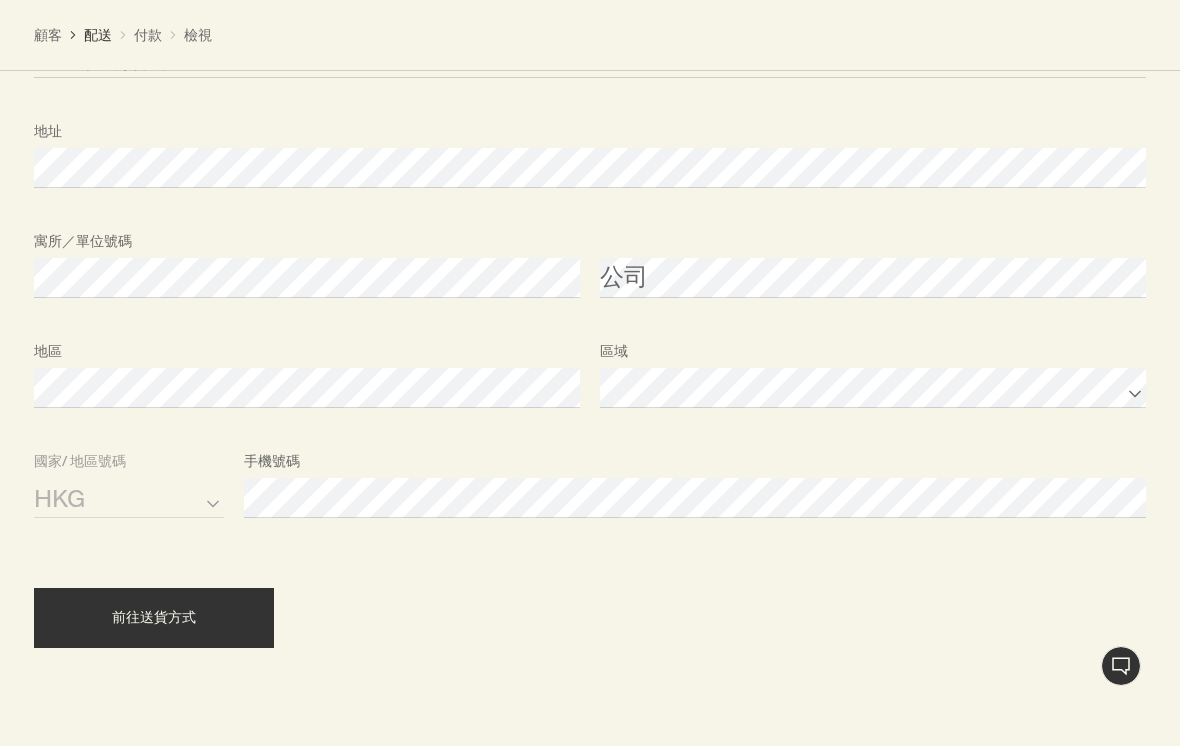 click on "前往送貨方式" at bounding box center (154, 618) 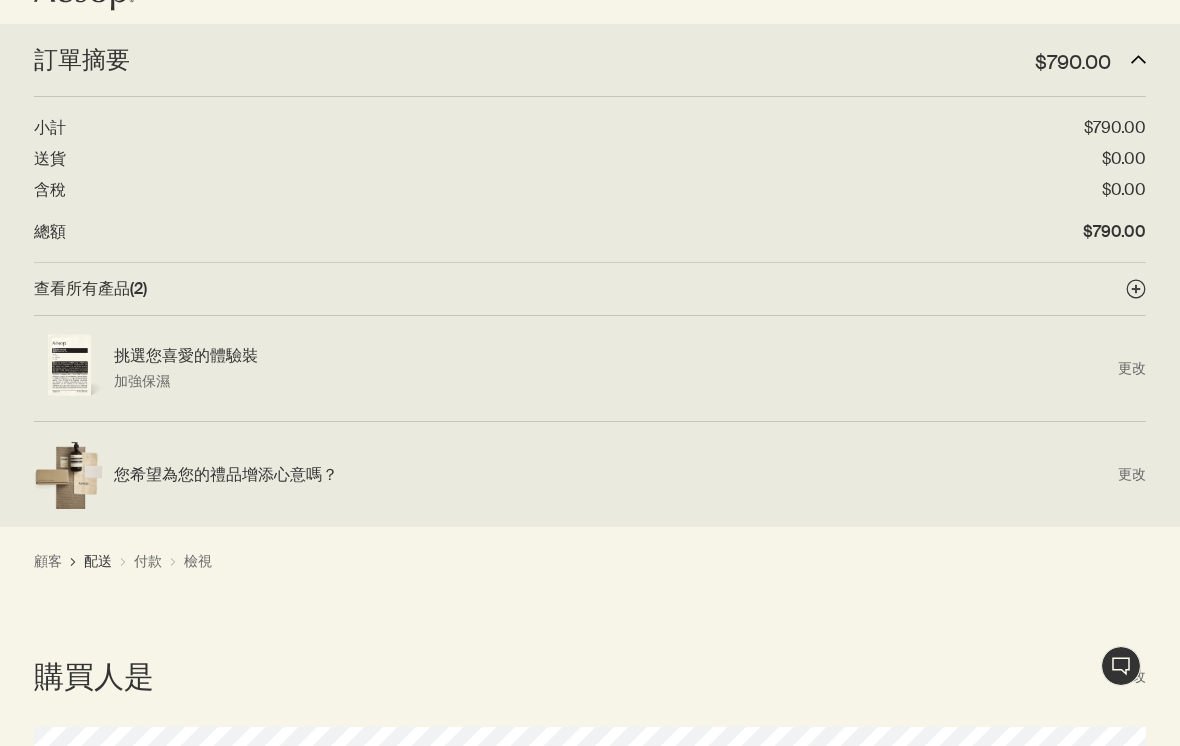 scroll, scrollTop: 0, scrollLeft: 0, axis: both 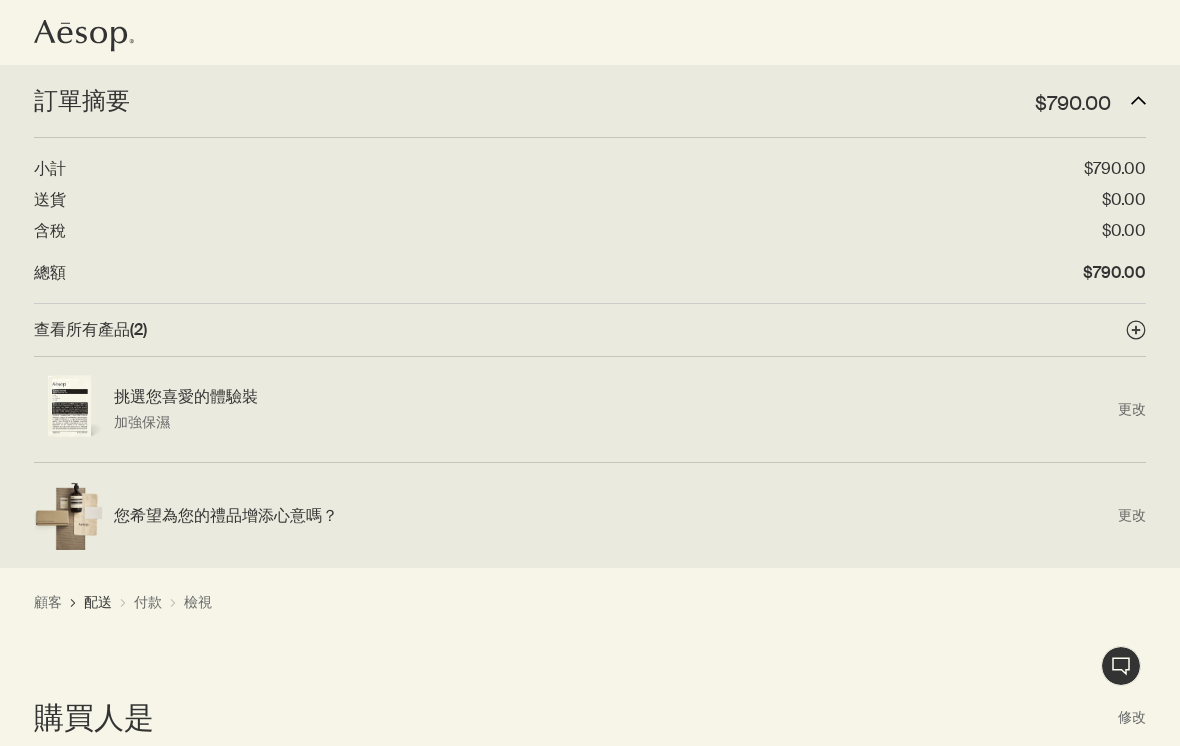 click on "Aesop logo" 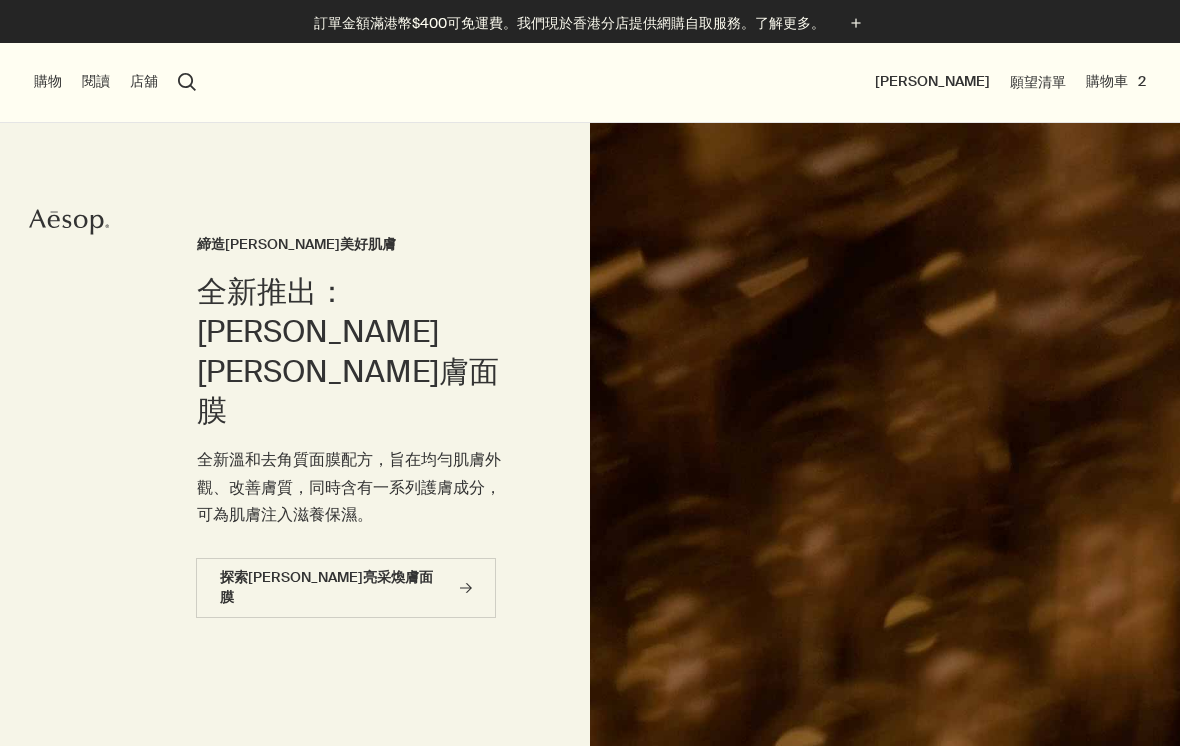 scroll, scrollTop: 0, scrollLeft: 0, axis: both 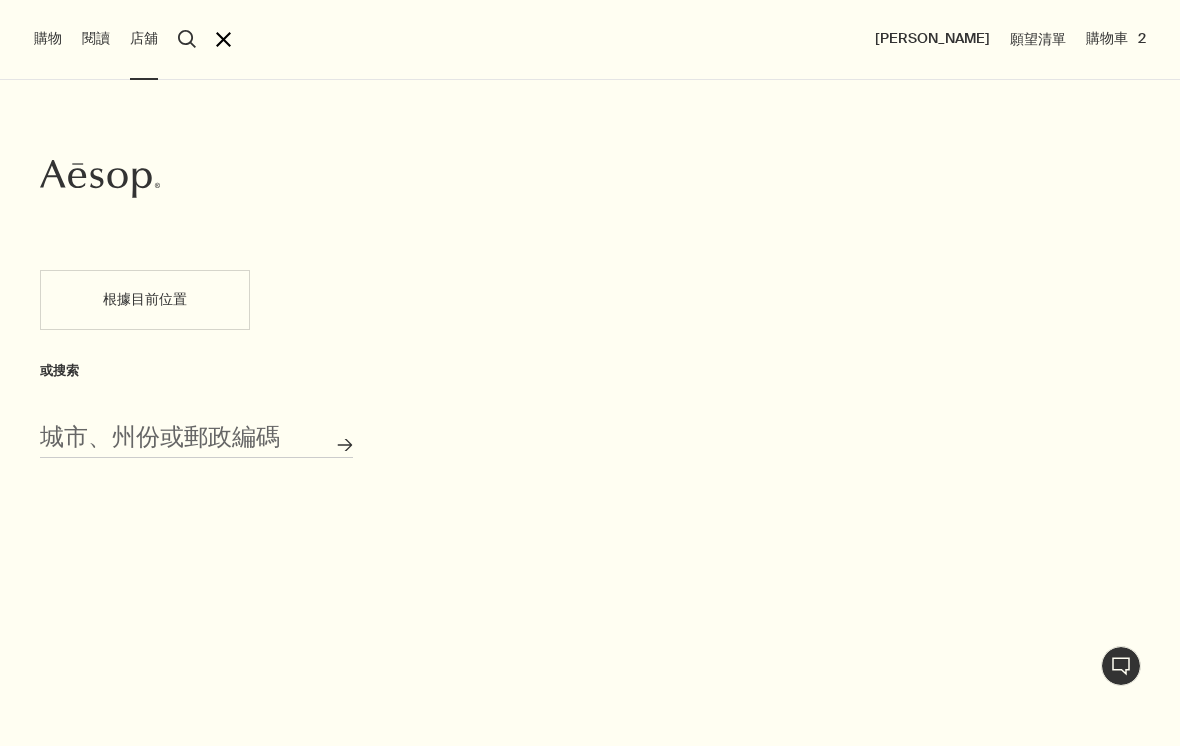 click on "根據目前位置" at bounding box center (145, 300) 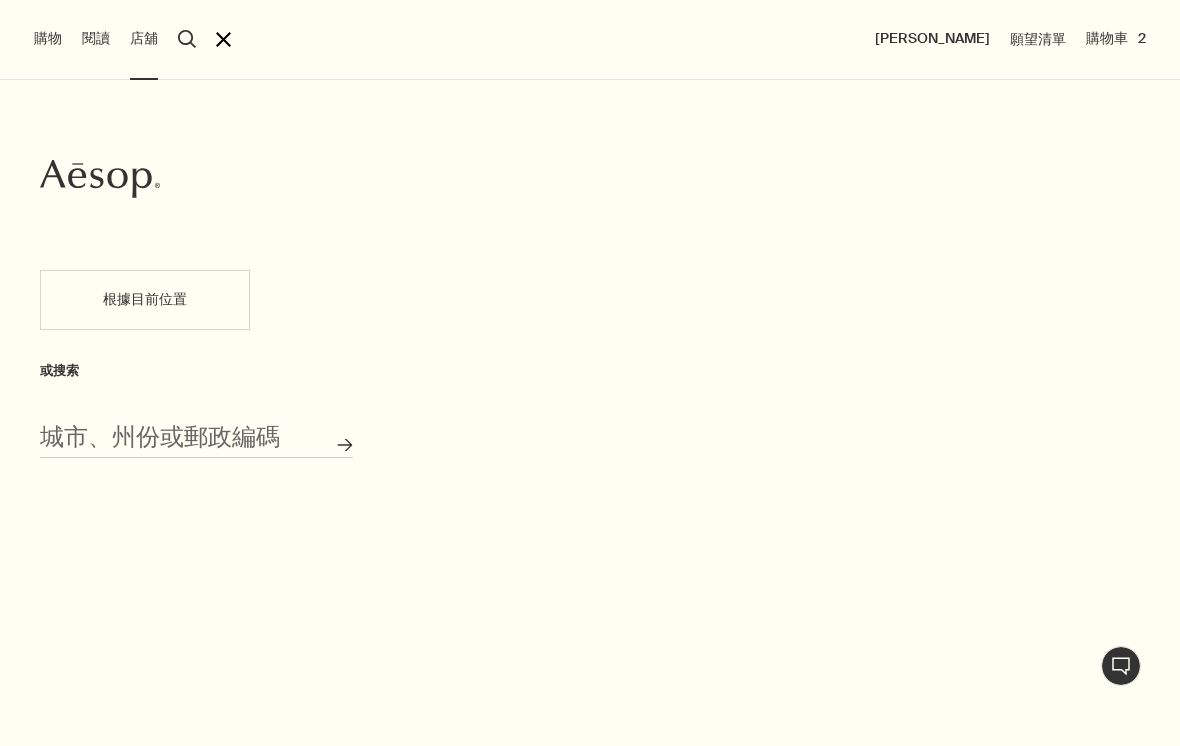 click on "根據目前位置" at bounding box center (145, 300) 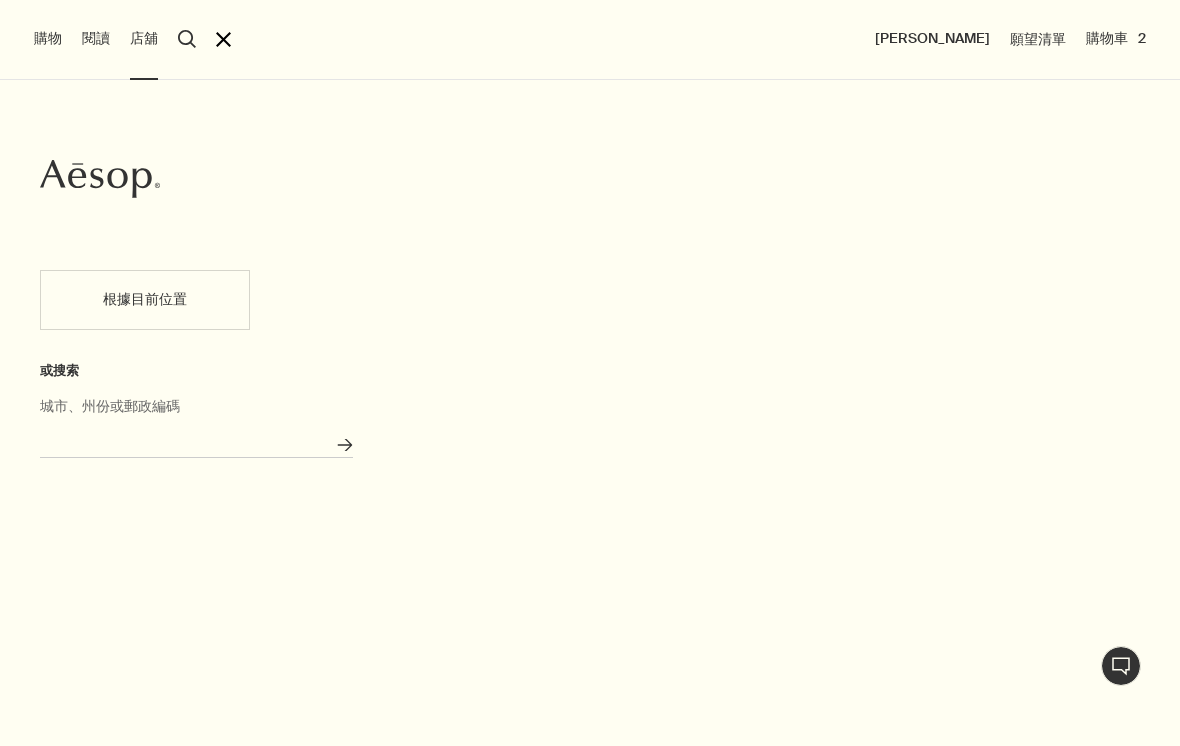 click on "城市、州份或郵政編碼" at bounding box center (196, 442) 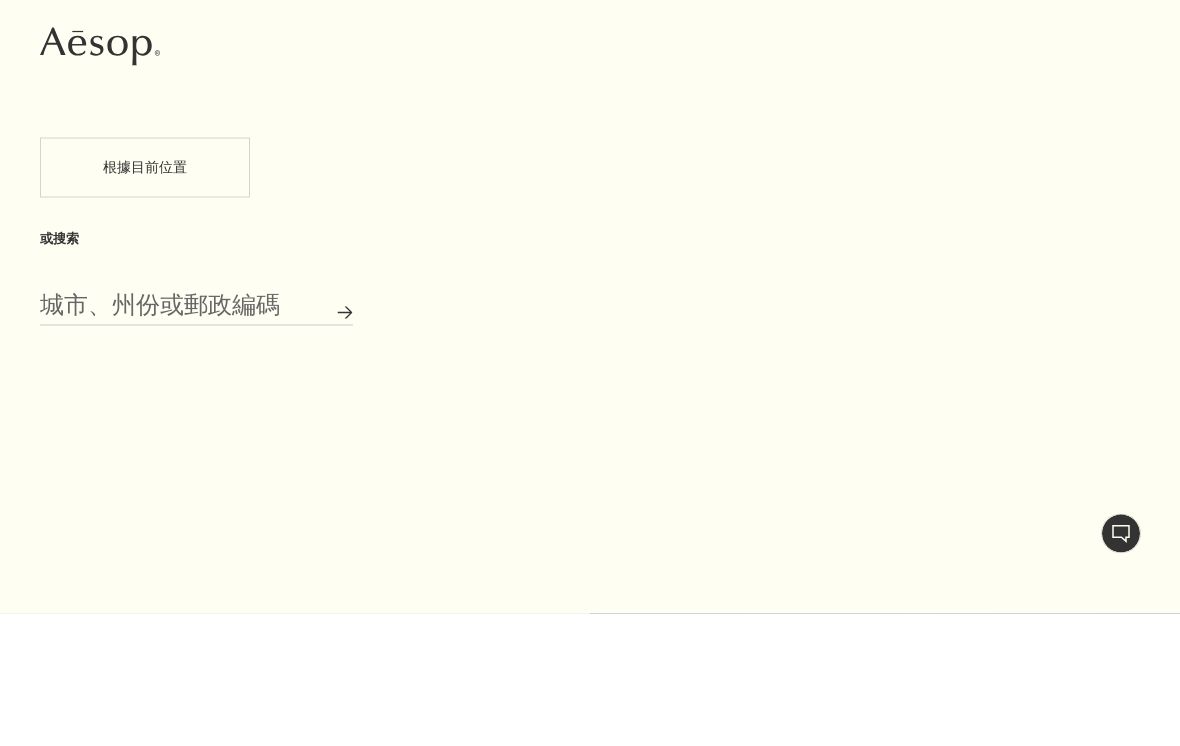 click on "根據目前位置" at bounding box center [145, 300] 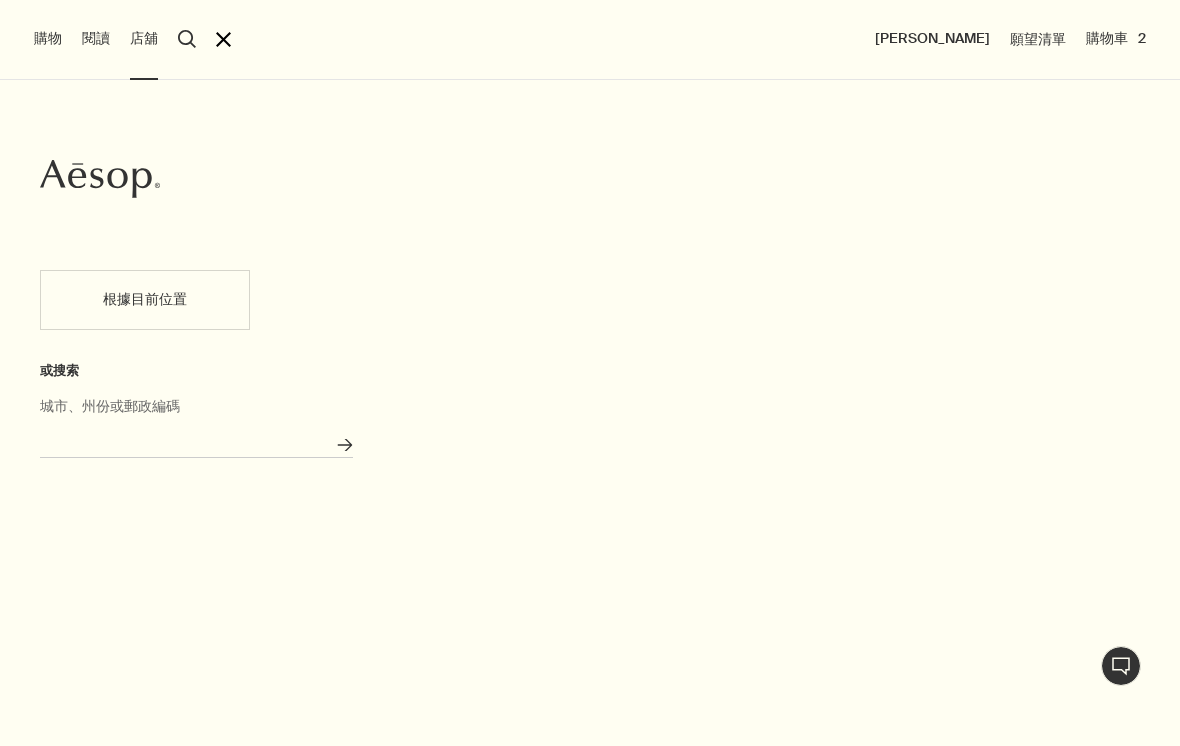 click on "城市、州份或郵政編碼" at bounding box center [196, 442] 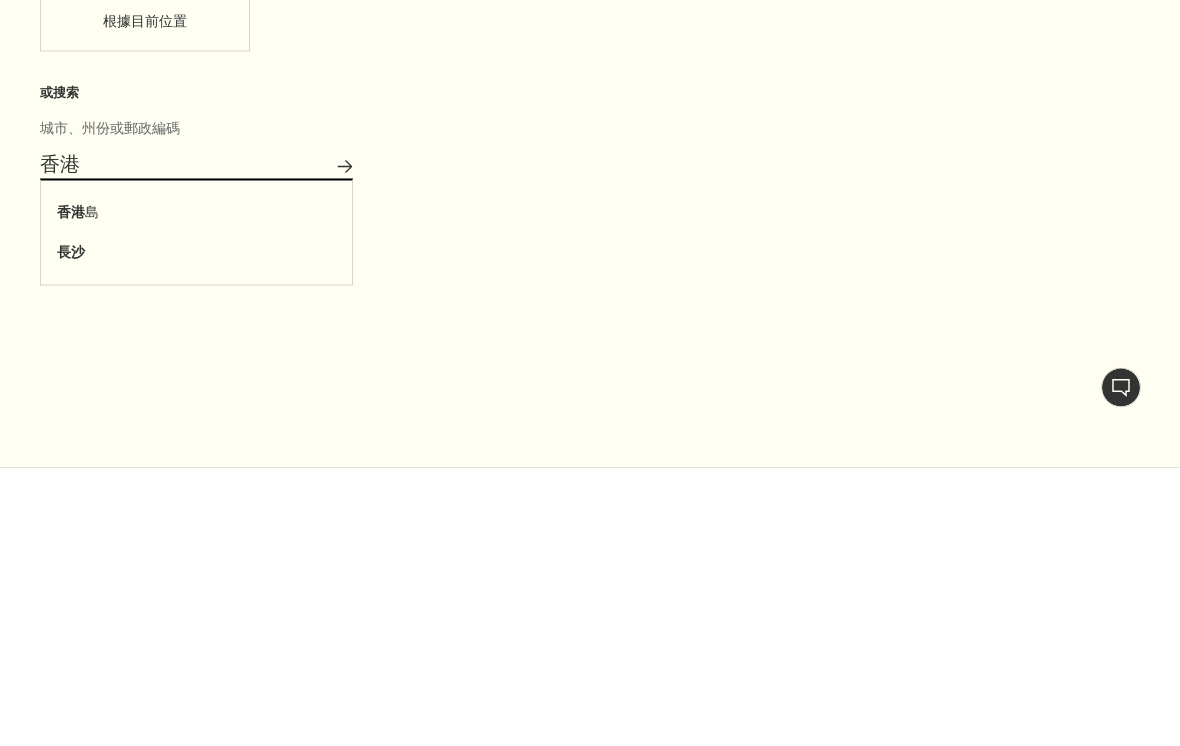type on "[GEOGRAPHIC_DATA]" 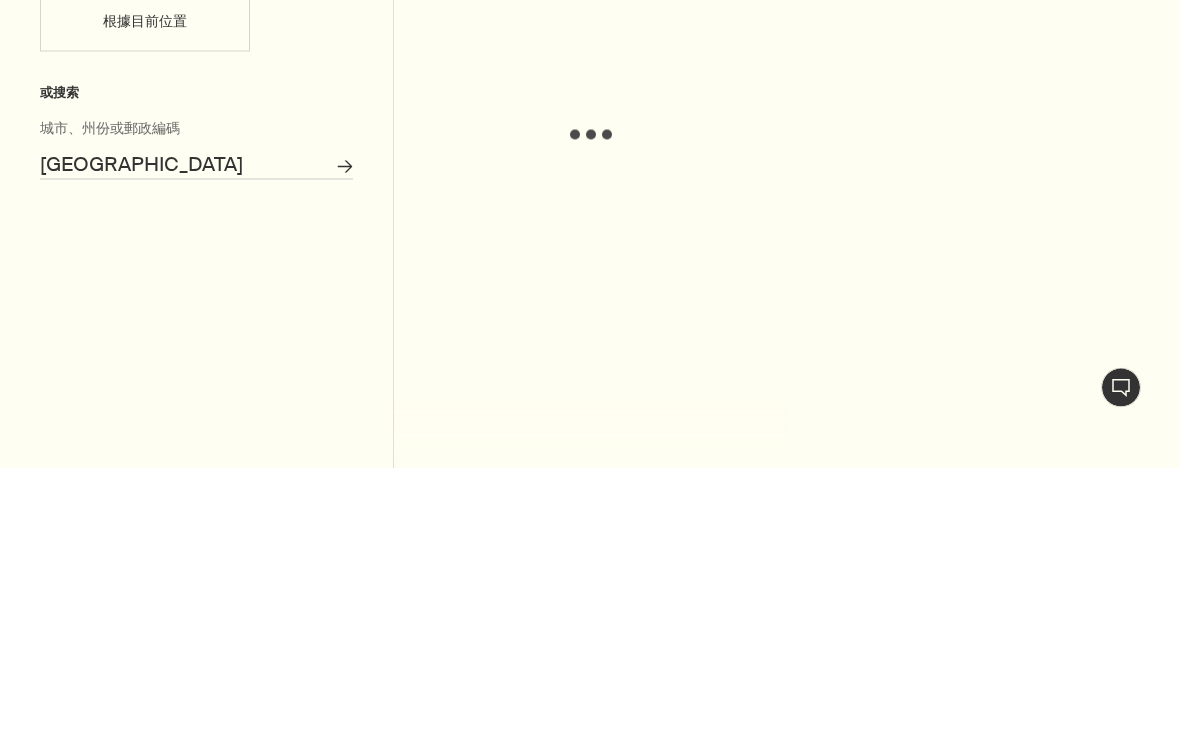 scroll, scrollTop: 411, scrollLeft: 0, axis: vertical 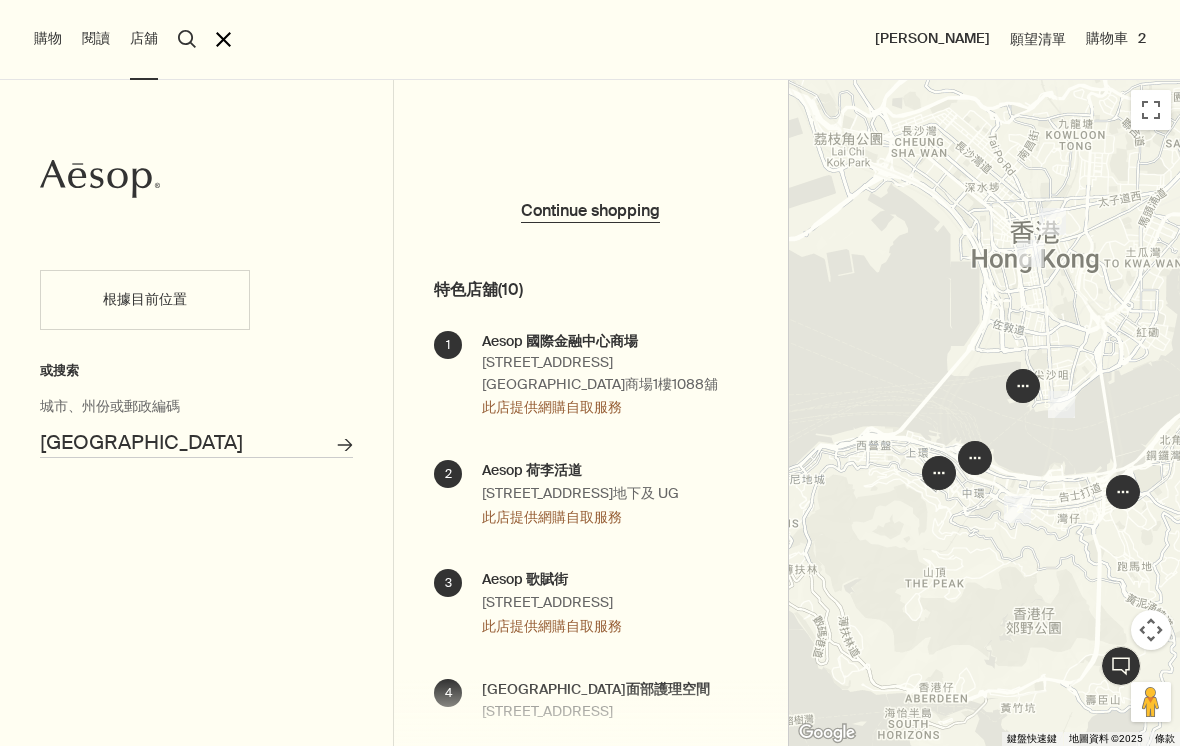 click at bounding box center [1151, 630] 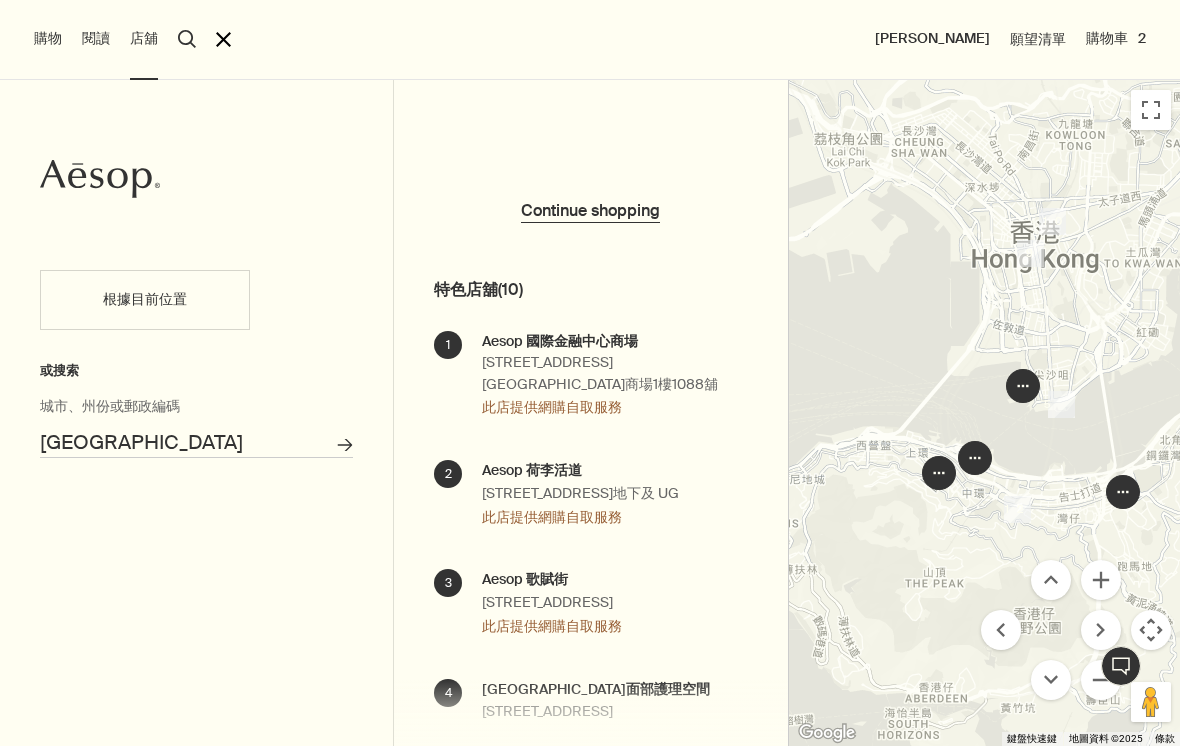 click at bounding box center [1101, 580] 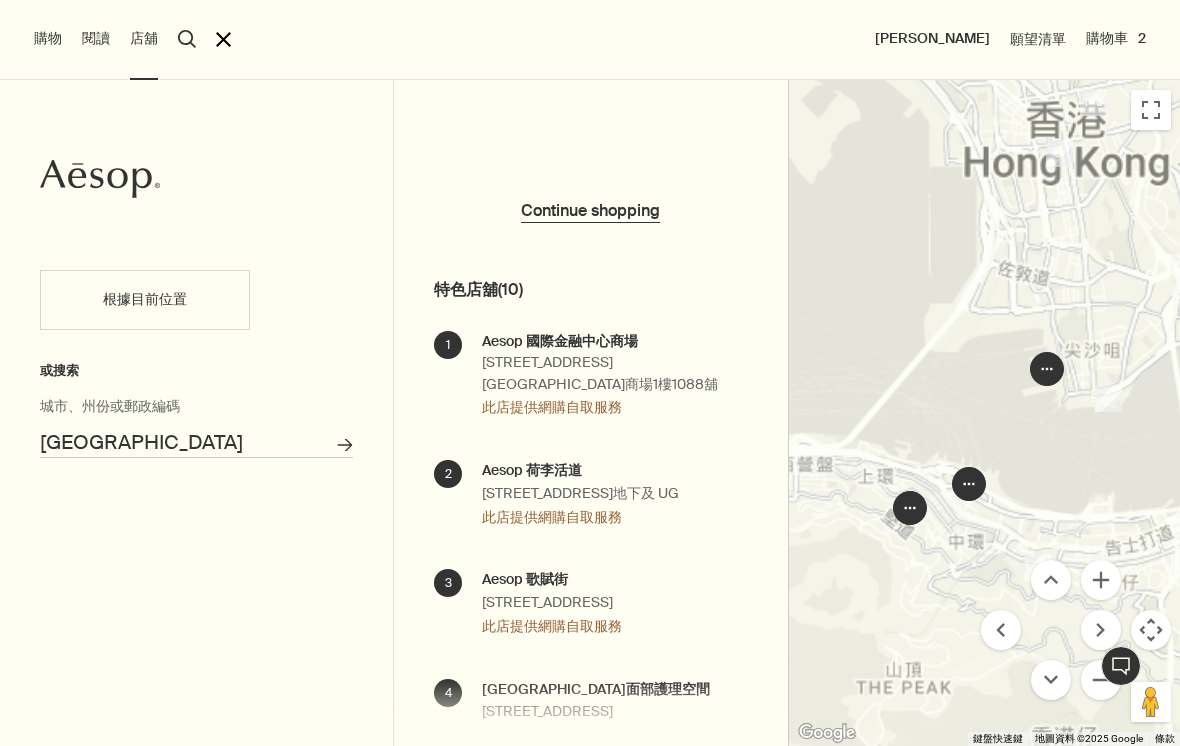 click at bounding box center (1101, 580) 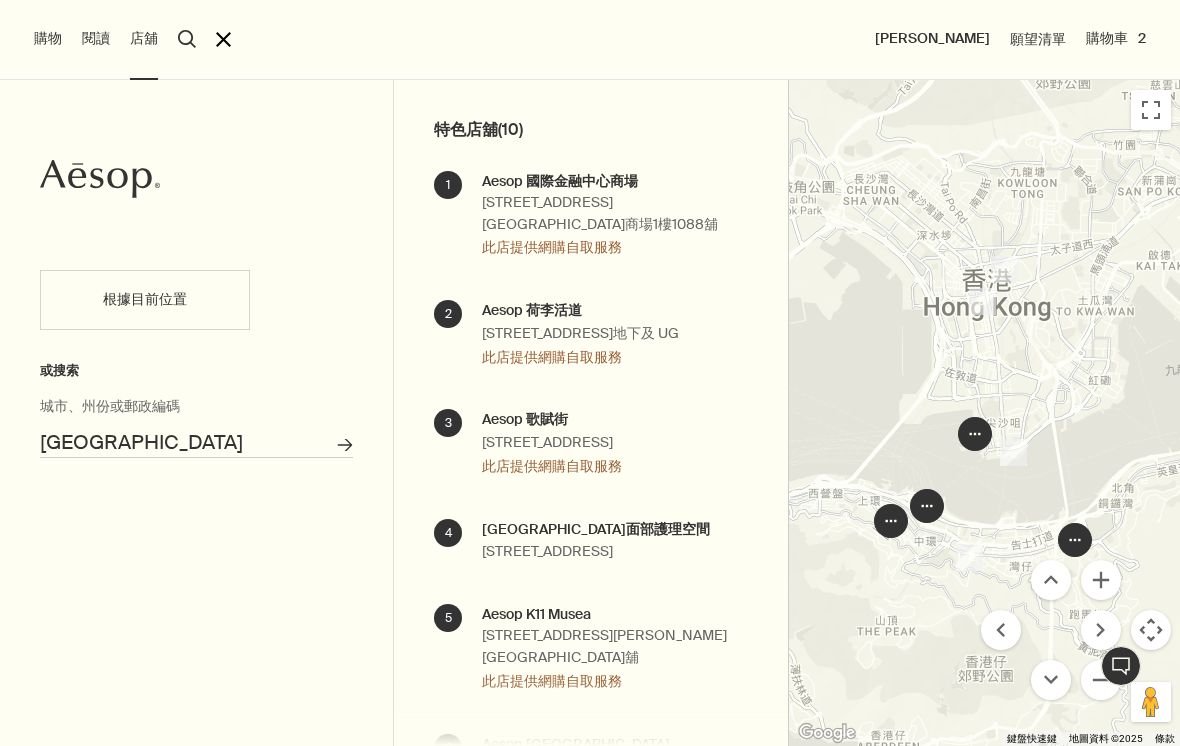 scroll, scrollTop: 180, scrollLeft: 0, axis: vertical 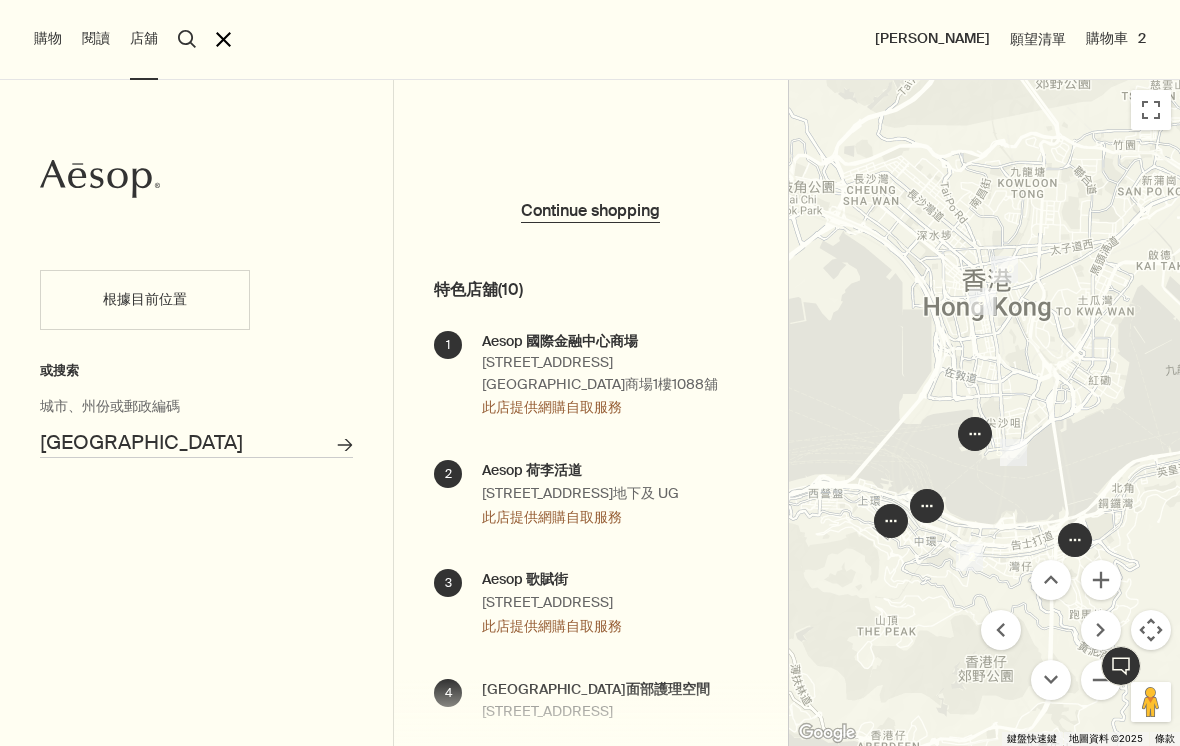 click on "close" at bounding box center (223, 39) 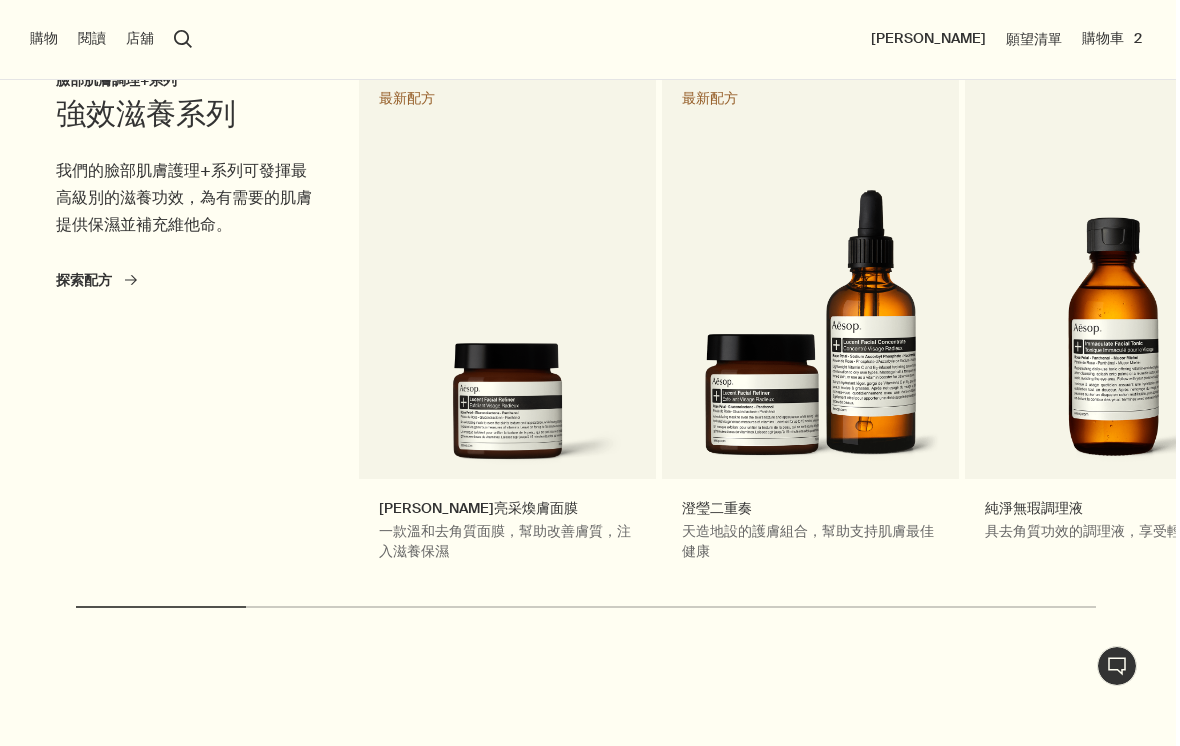 scroll, scrollTop: 879, scrollLeft: 0, axis: vertical 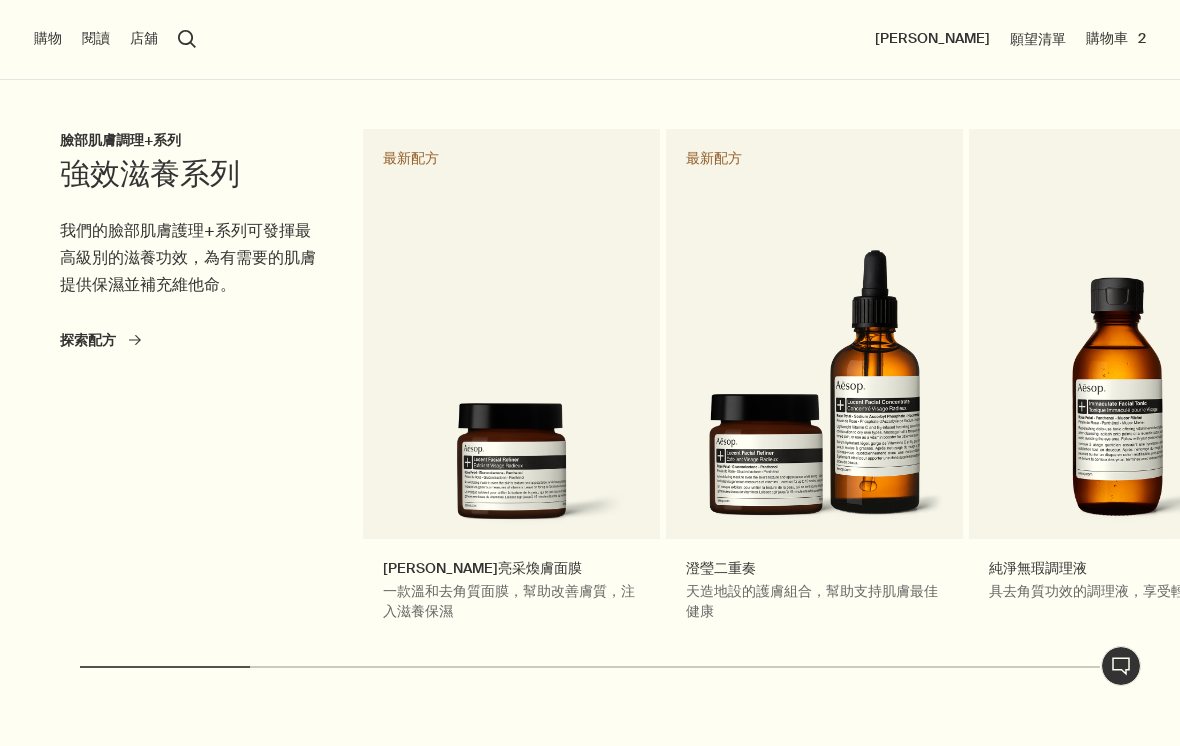 click on "購物" at bounding box center [48, 39] 